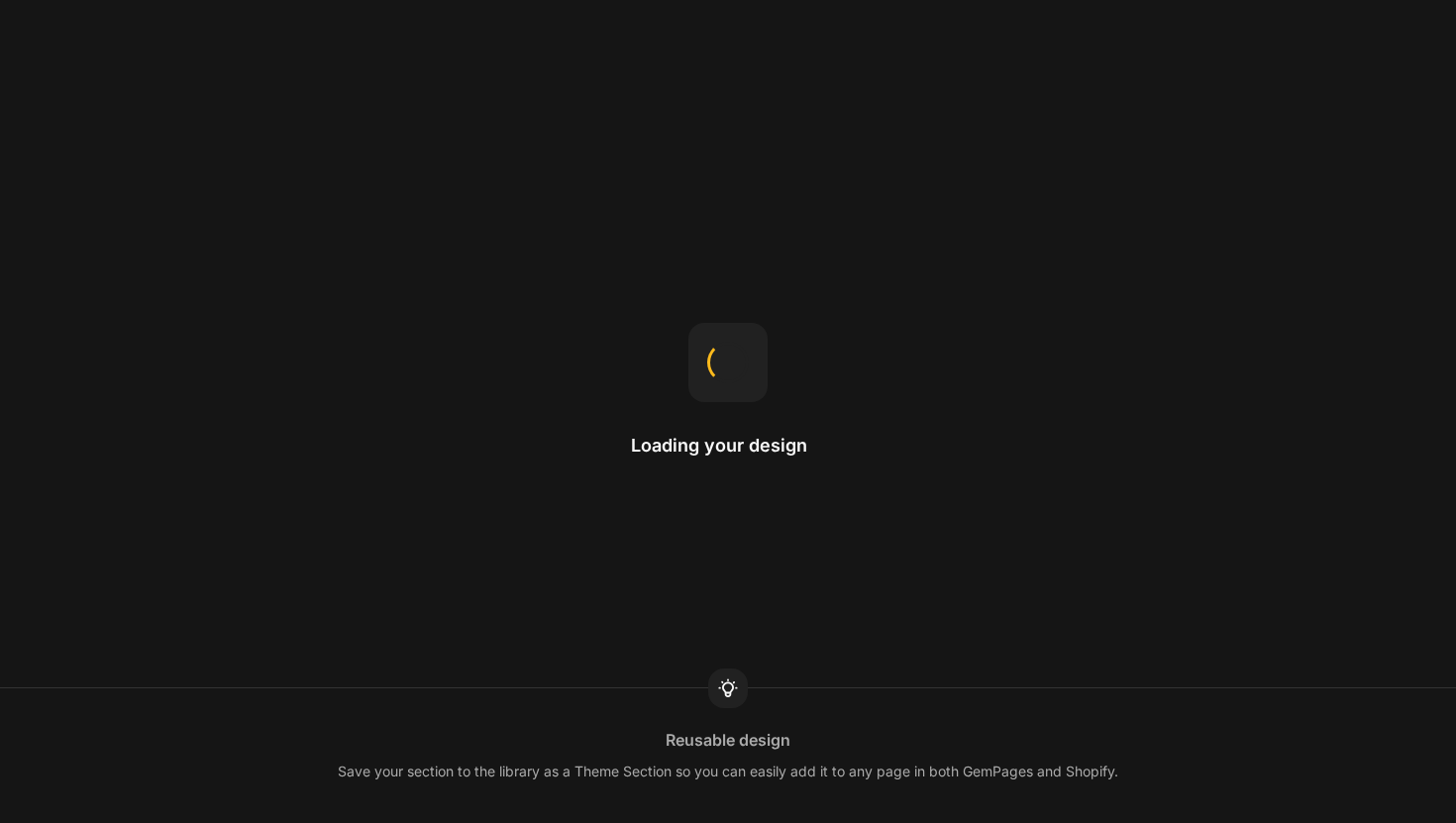 scroll, scrollTop: 0, scrollLeft: 0, axis: both 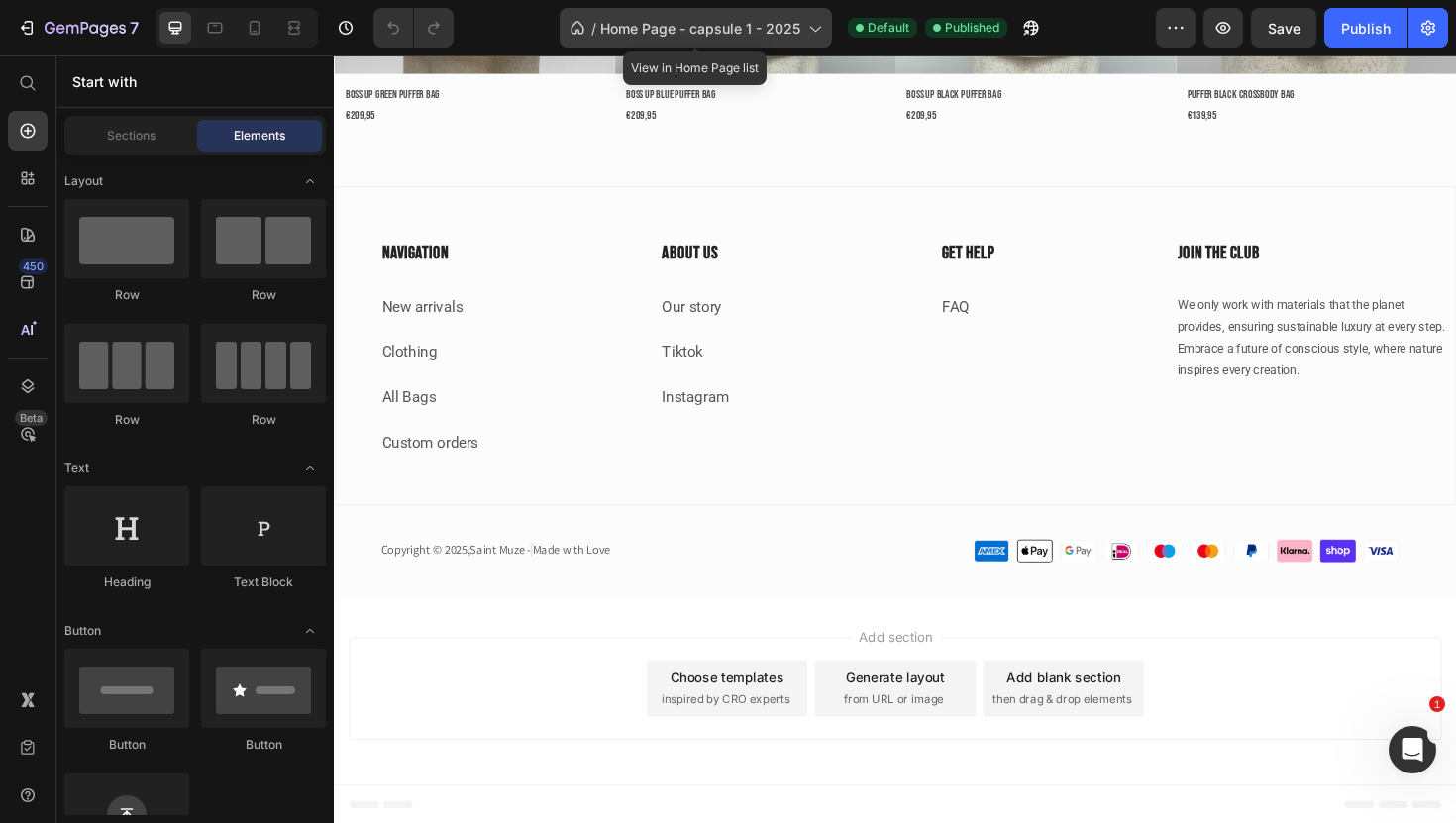 click on "/  Home Page - capsule 1 - 2025" 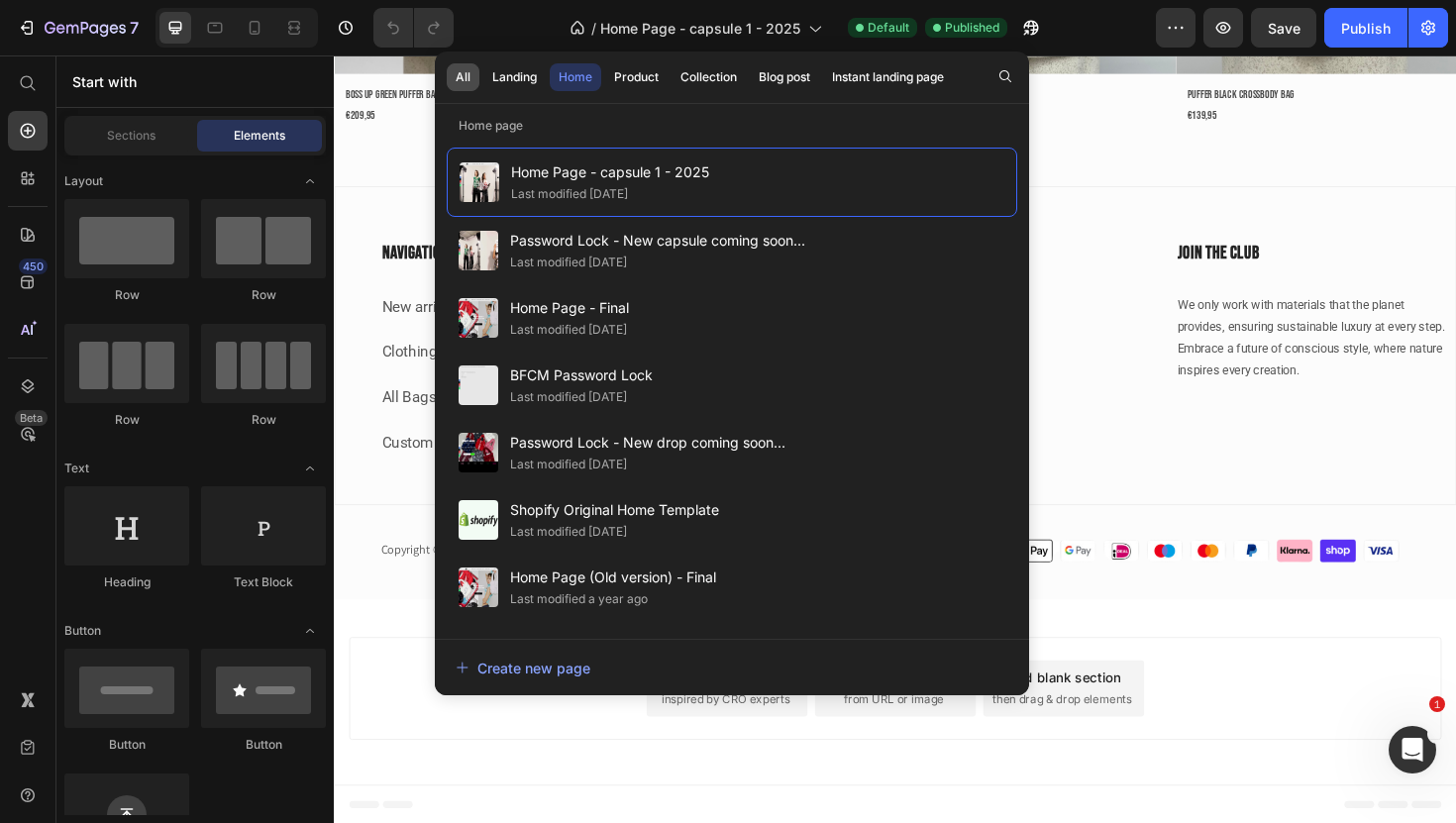 click on "All" at bounding box center (463, 77) 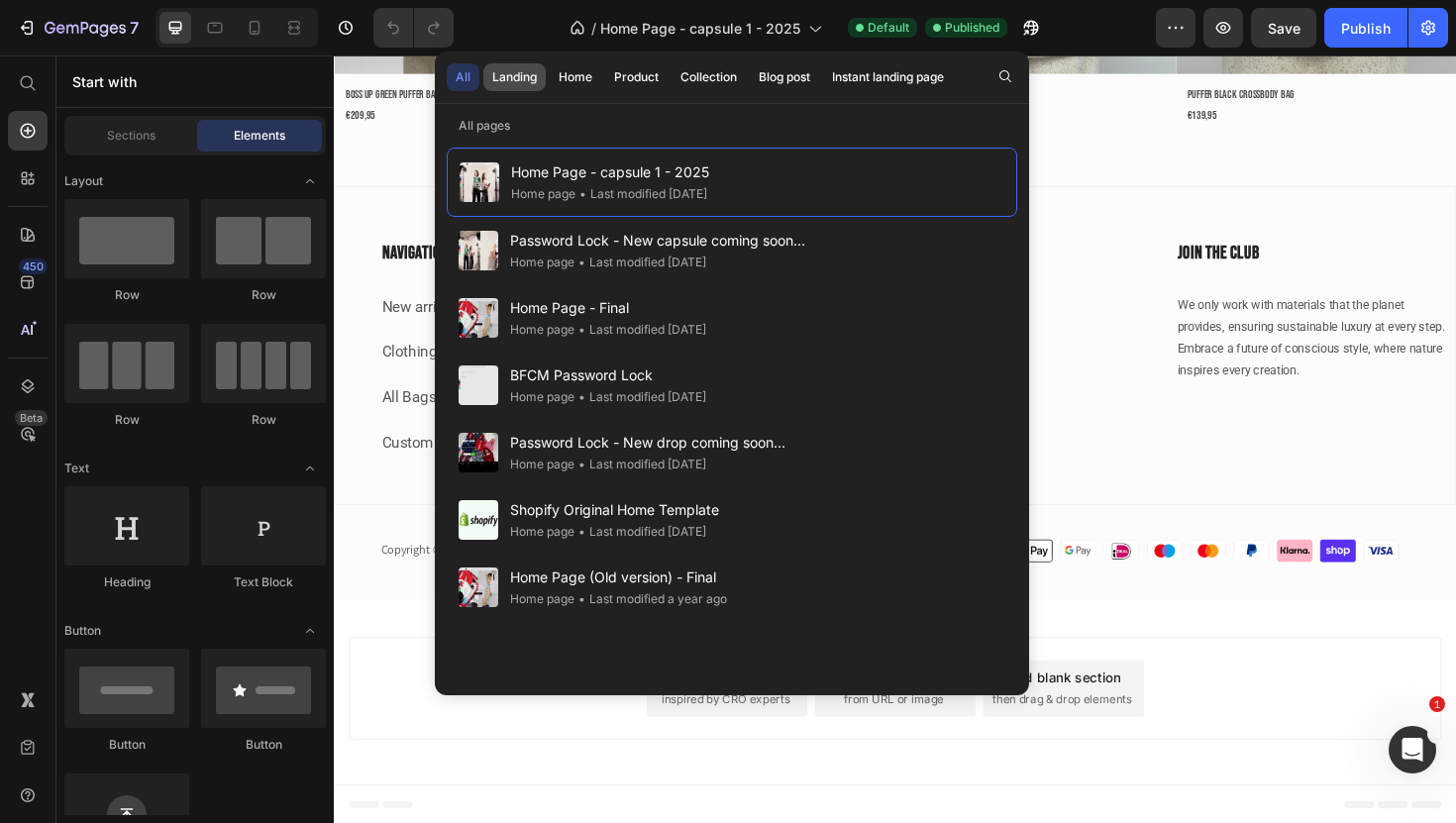 click on "Landing" at bounding box center [514, 77] 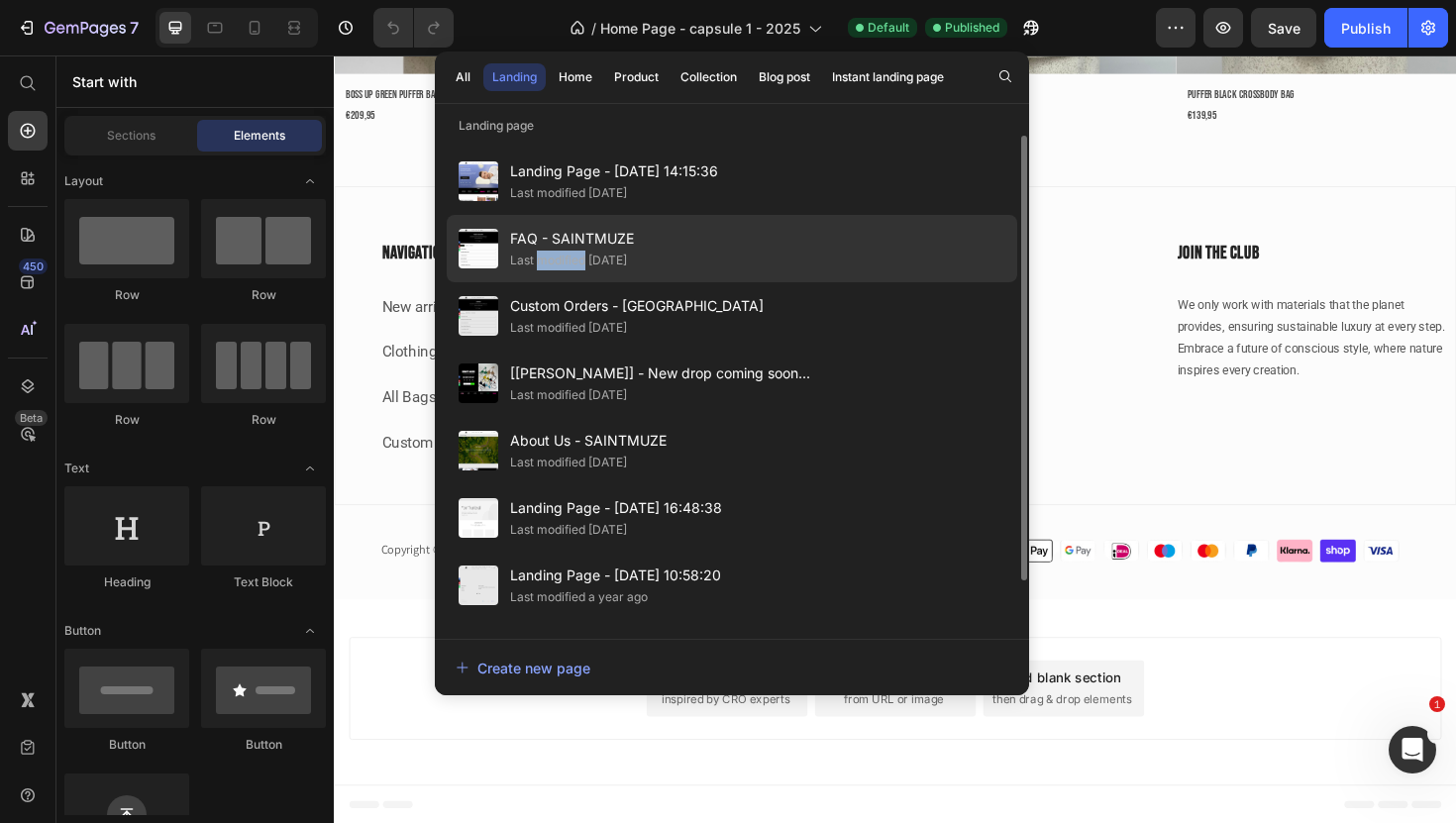 click on "Last modified [DATE]" 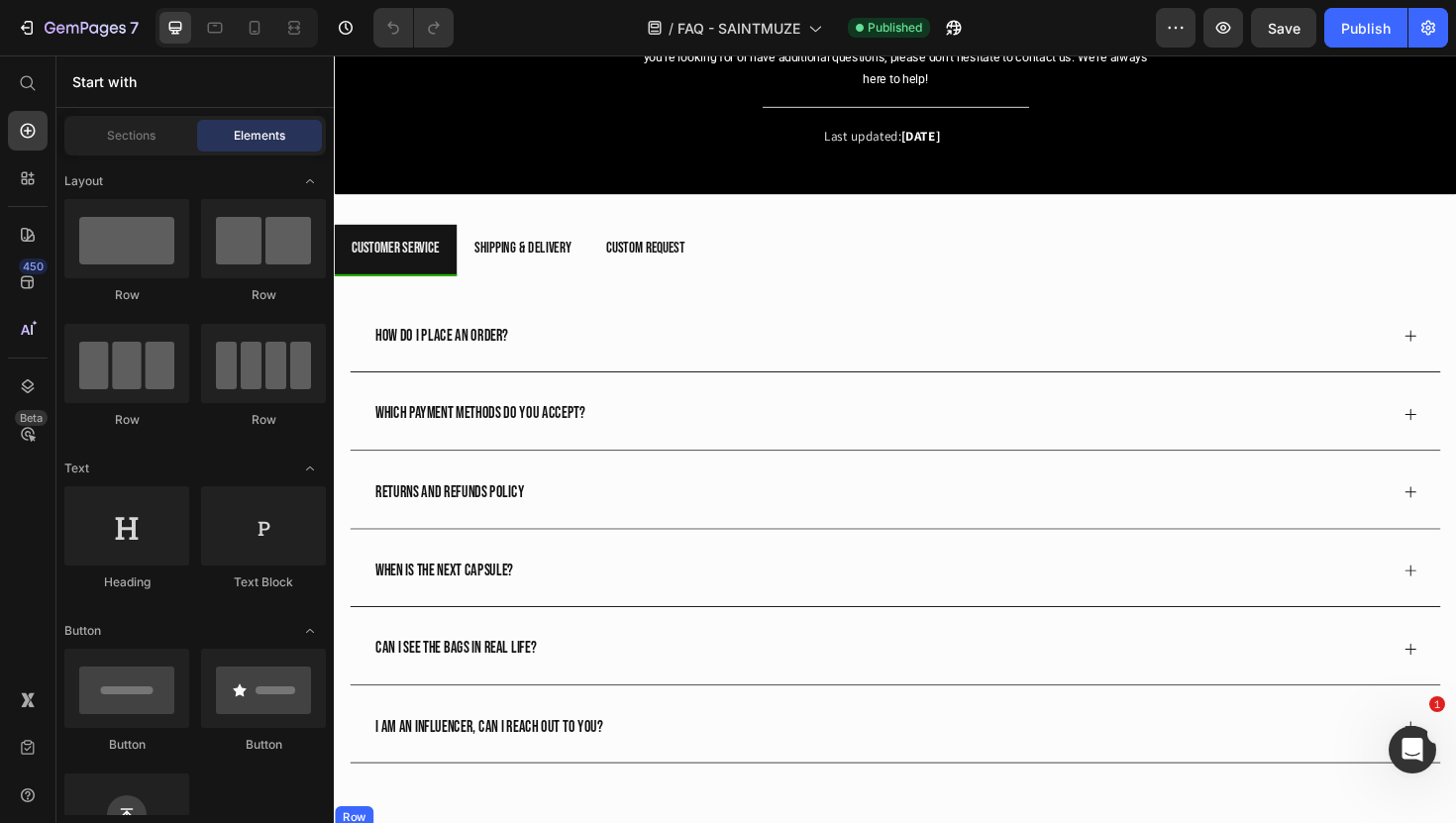 scroll, scrollTop: 0, scrollLeft: 0, axis: both 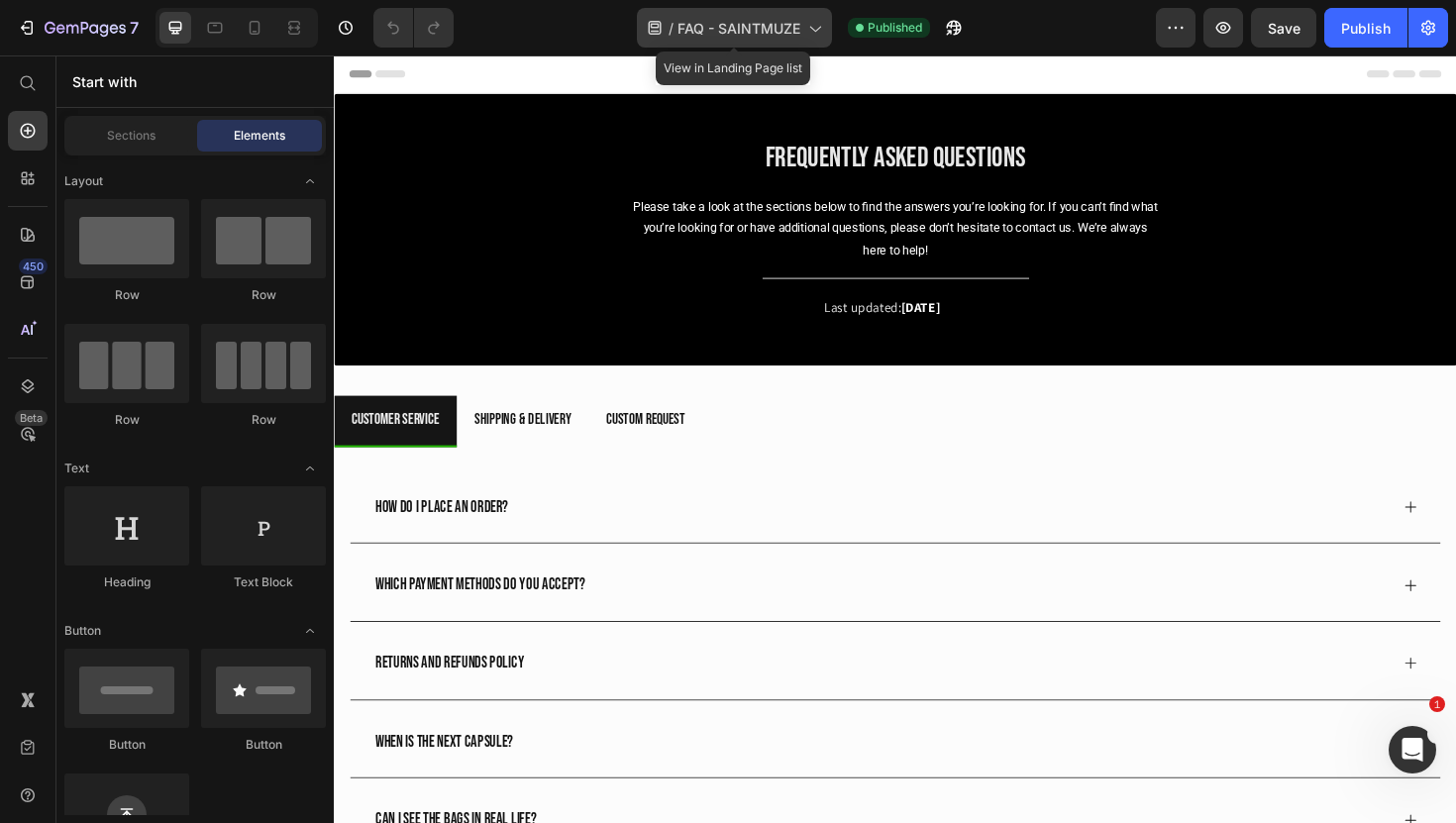 click on "FAQ - SAINTMUZE" at bounding box center [739, 28] 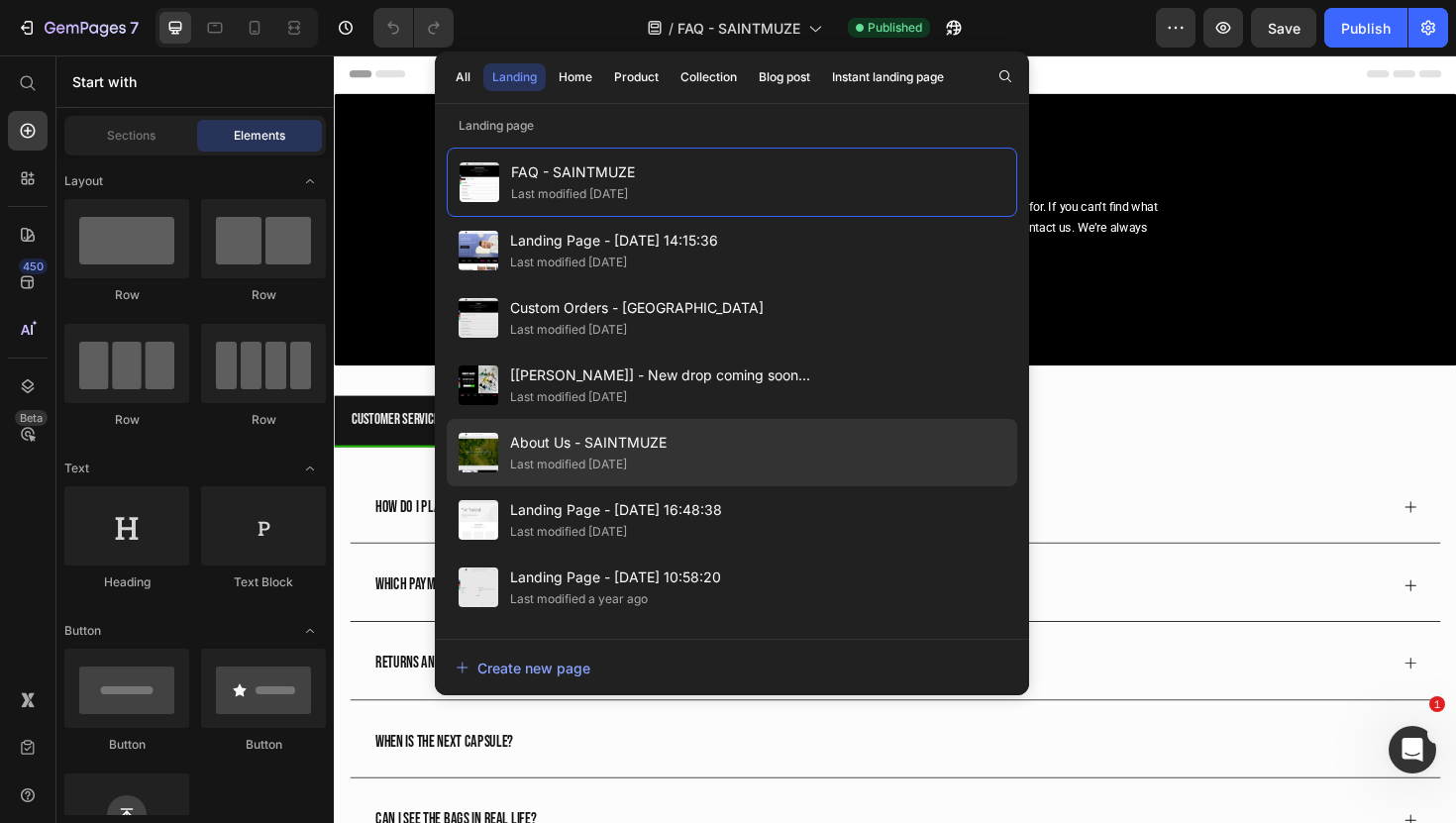 click on "About Us -  SAINTMUZE" at bounding box center (588, 443) 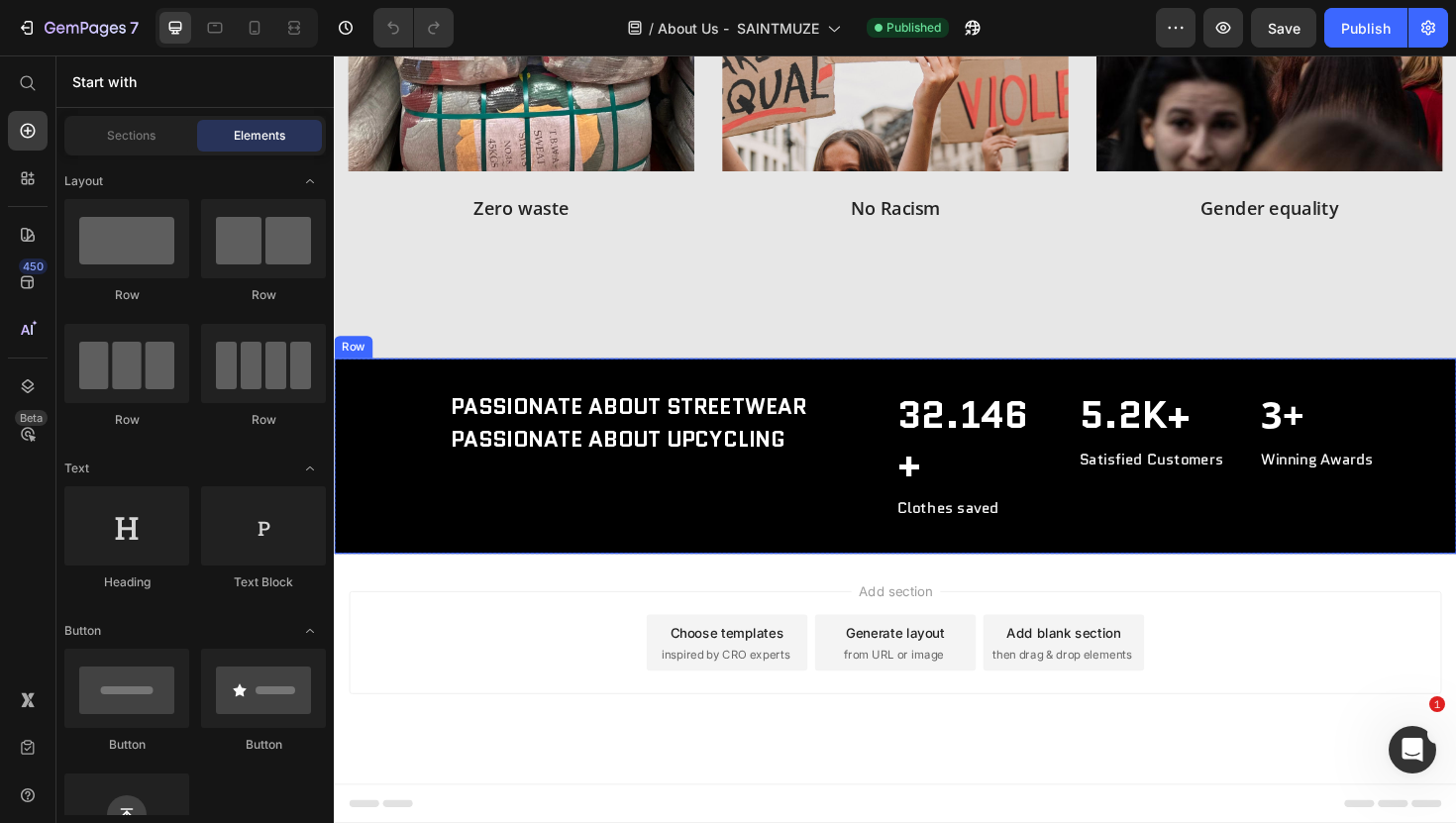 scroll, scrollTop: 2287, scrollLeft: 0, axis: vertical 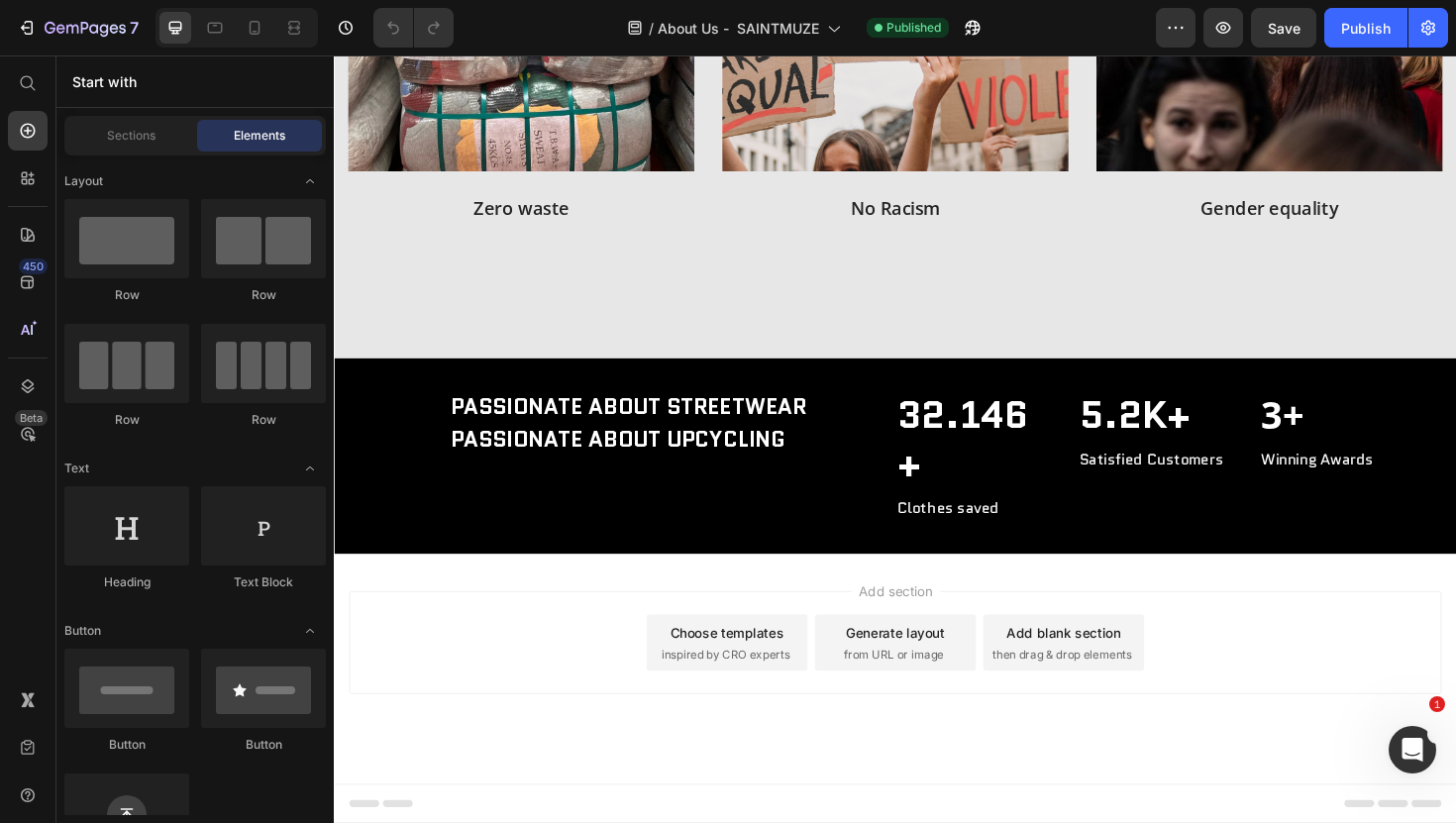 click on "Add section Choose templates inspired by CRO experts Generate layout from URL or image Add blank section then drag & drop elements" at bounding box center (928, 705) 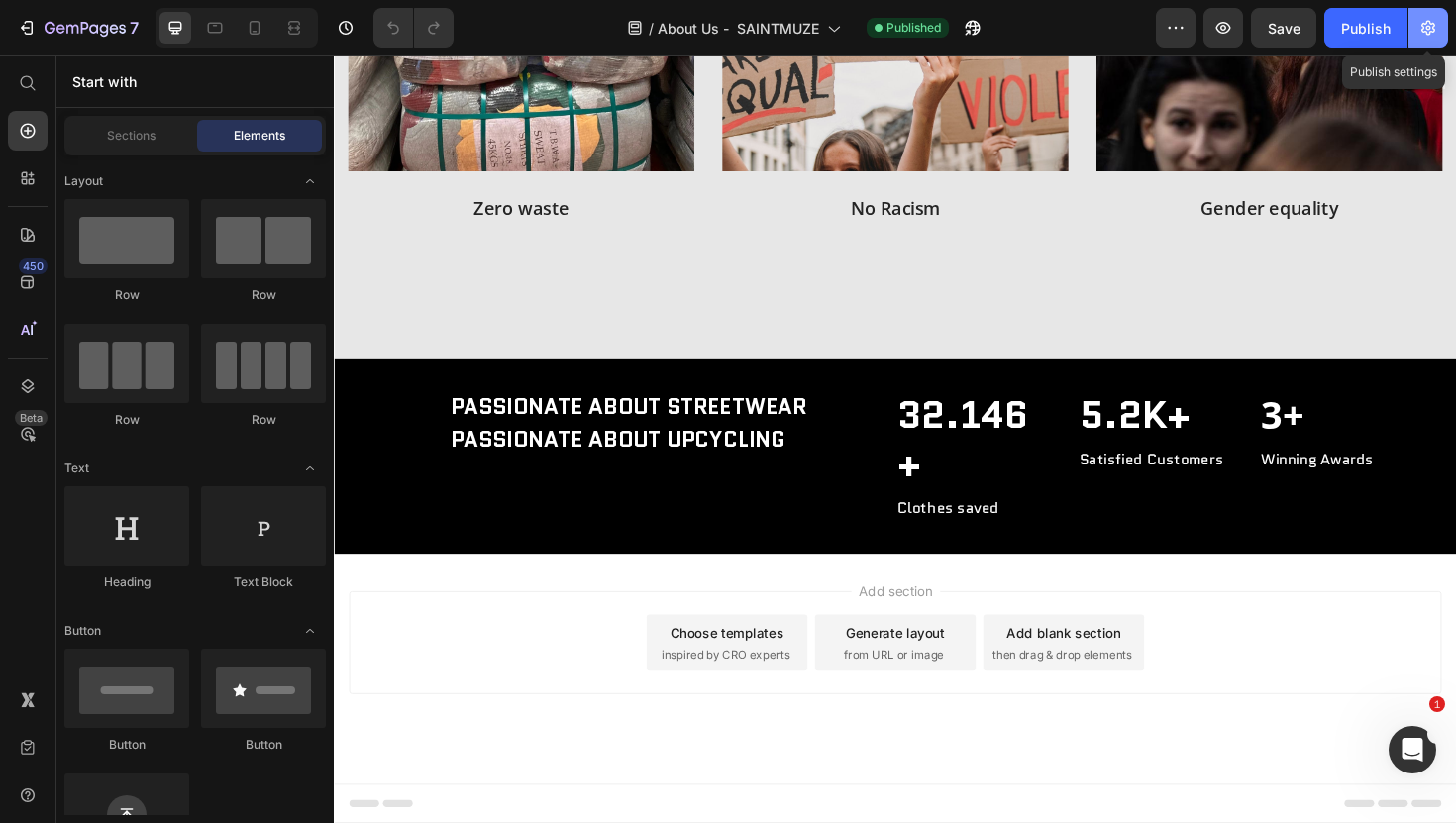 click 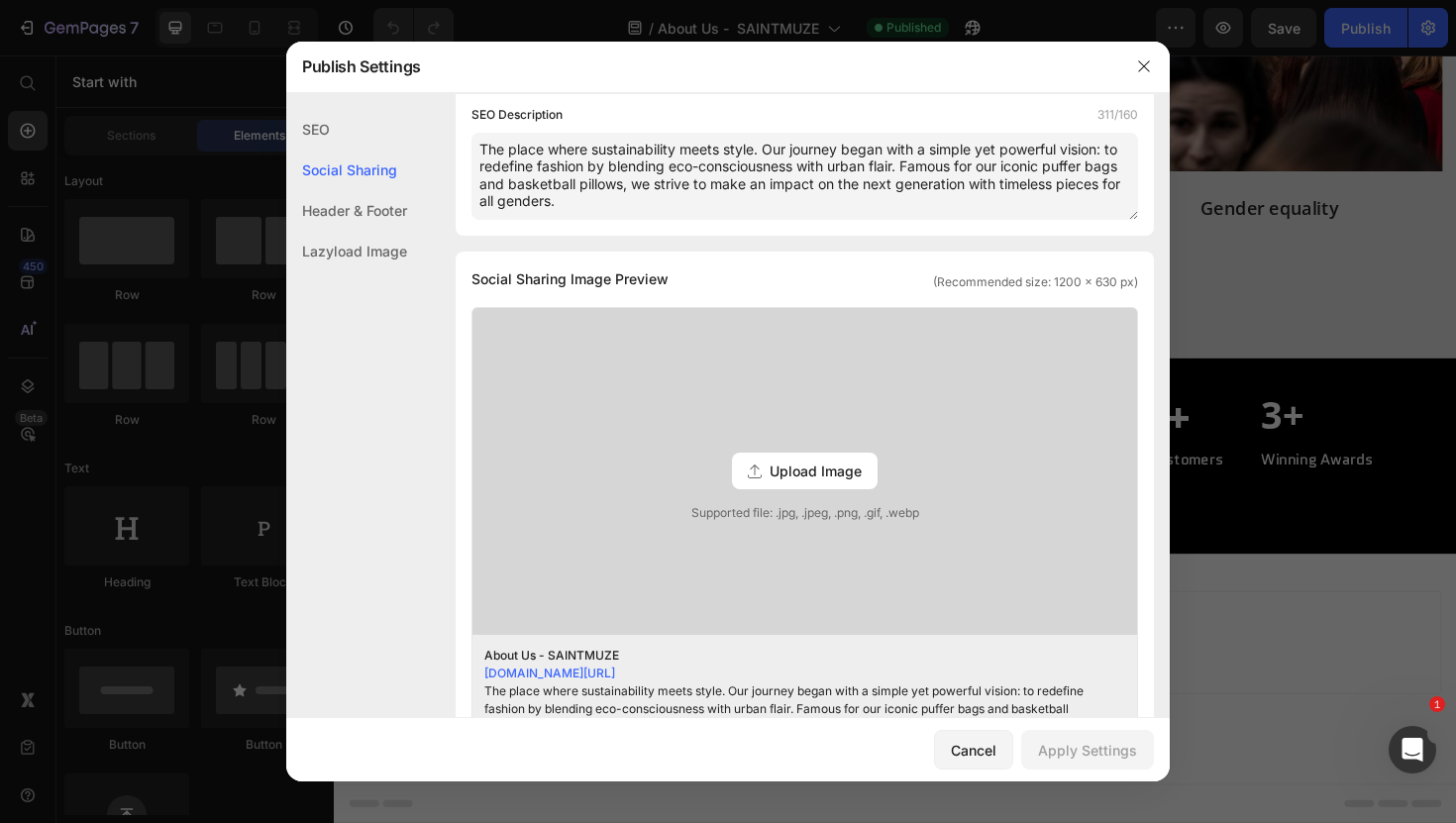 scroll, scrollTop: 491, scrollLeft: 0, axis: vertical 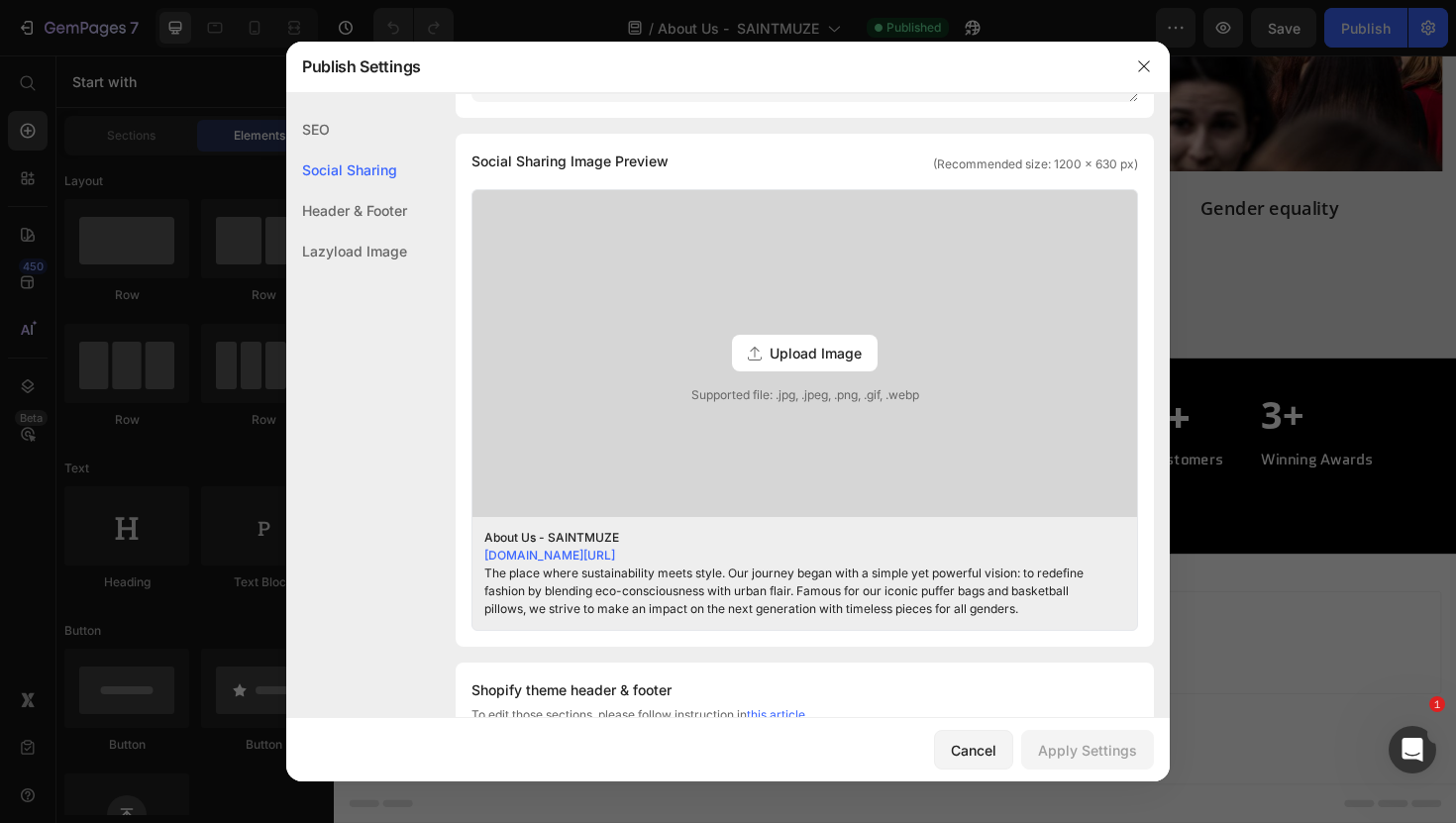 click on "SEO Search Result Preview About Us -  SAINTMUZE [DOMAIN_NAME][URL] The place where sustainability meets style. Our journey began with a simple yet powerful vision: to redefine fashion by blending eco-consciousness with urban flair. Famous for our iconic puffer bags and basketball pillows, we strive to make an impact on the next generation with timeless pieces for all genders. SEO Page Title  21/70  About Us -  SAINTMUZE  Page URL and Handle  8/1000  [DOMAIN_NAME][URL] about-us  SEO Description  311/160  The place where sustainability meets style. Our journey began with a simple yet powerful vision: to redefine fashion by blending eco-consciousness with urban flair. Famous for our iconic puffer bags and basketball pillows, we strive to make an impact on the next generation with timeless pieces for all genders. Social Sharing Social Sharing Image Preview (Recommended size: 1200 x 630 px) Upload Image  Supported file: .jpg, .jpeg, .png, .gif, .webp  About Us -  SAINTMUZE" at bounding box center [728, 444] 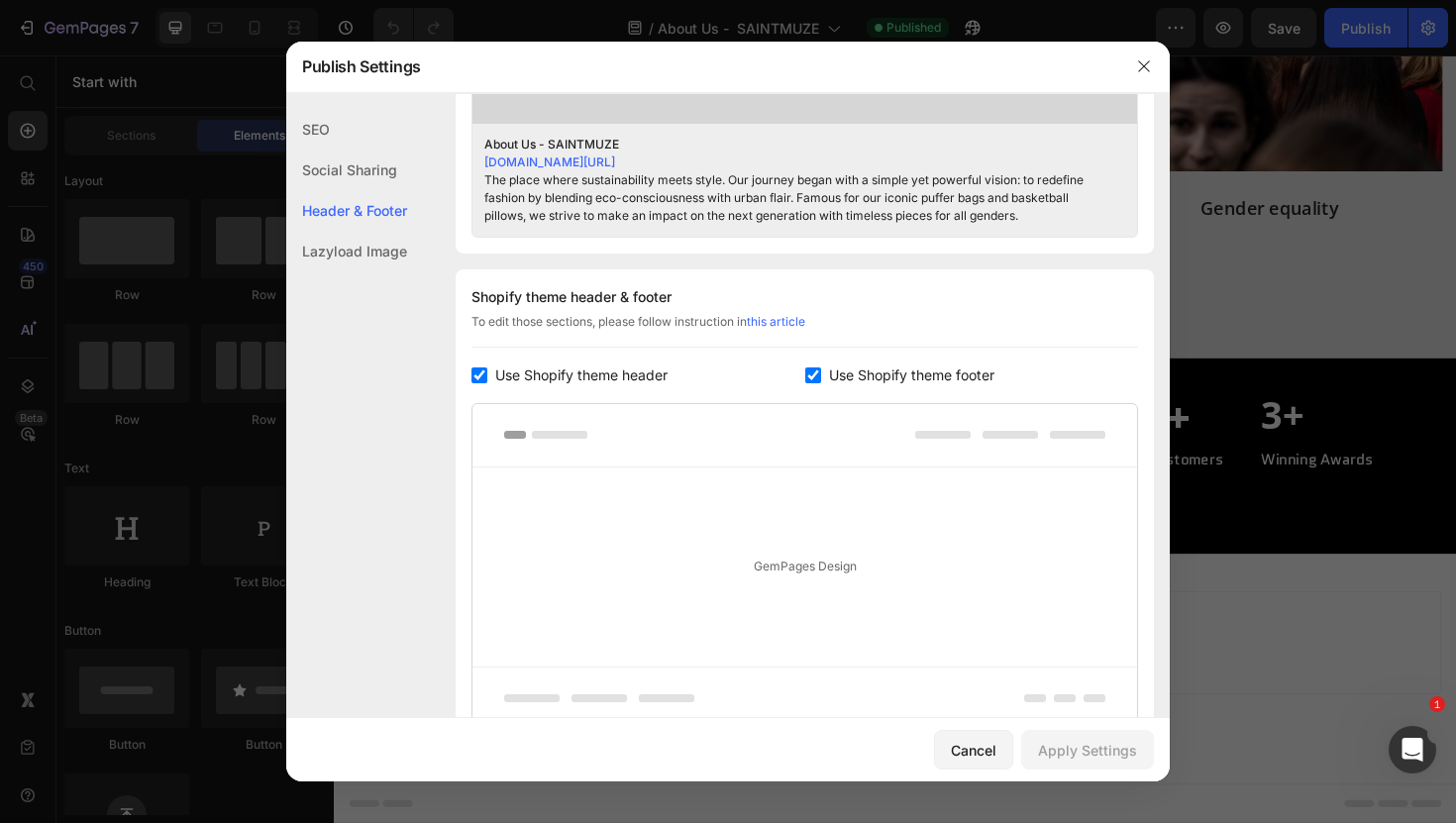 scroll, scrollTop: 1041, scrollLeft: 0, axis: vertical 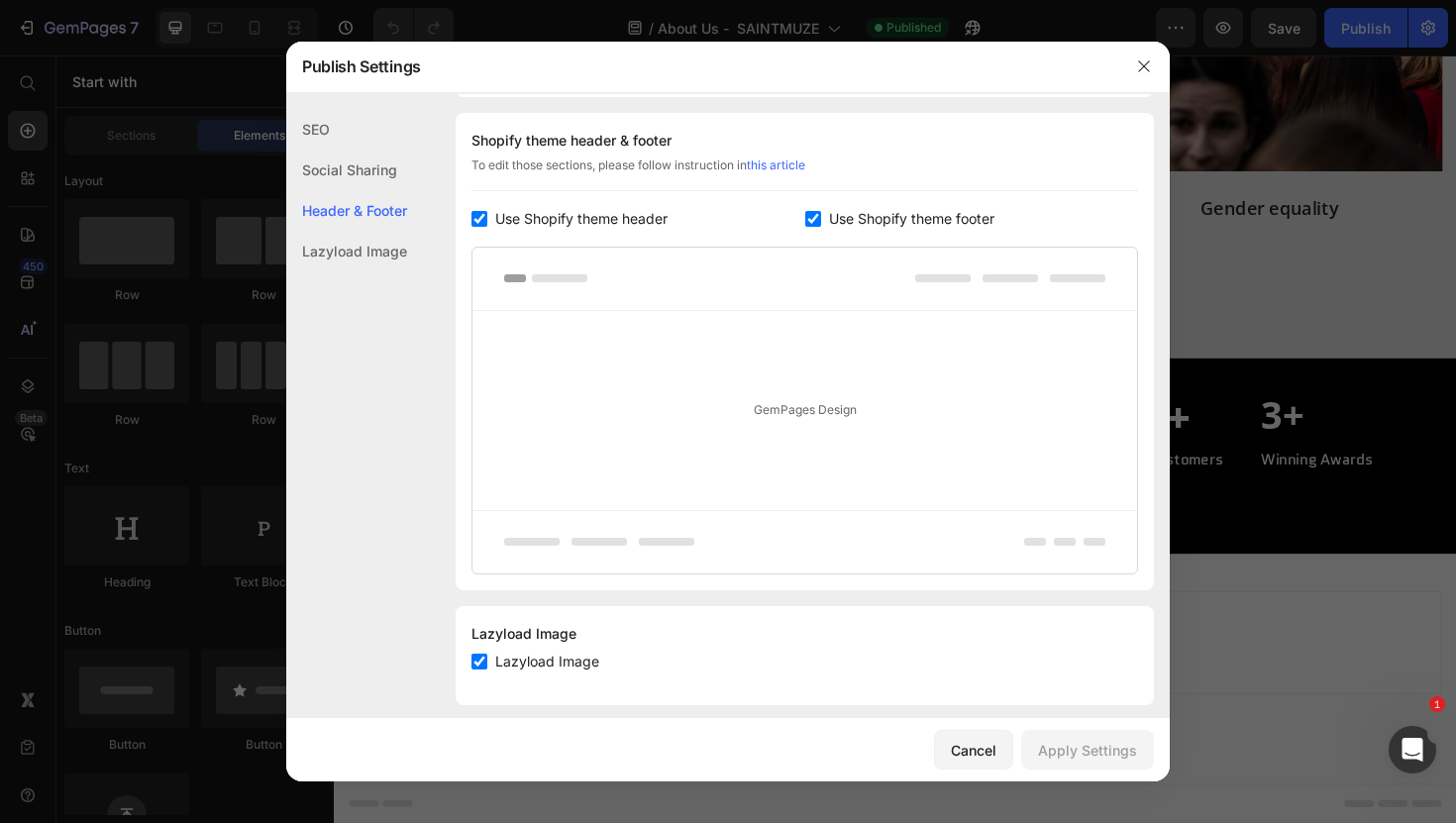 click at bounding box center (813, 219) 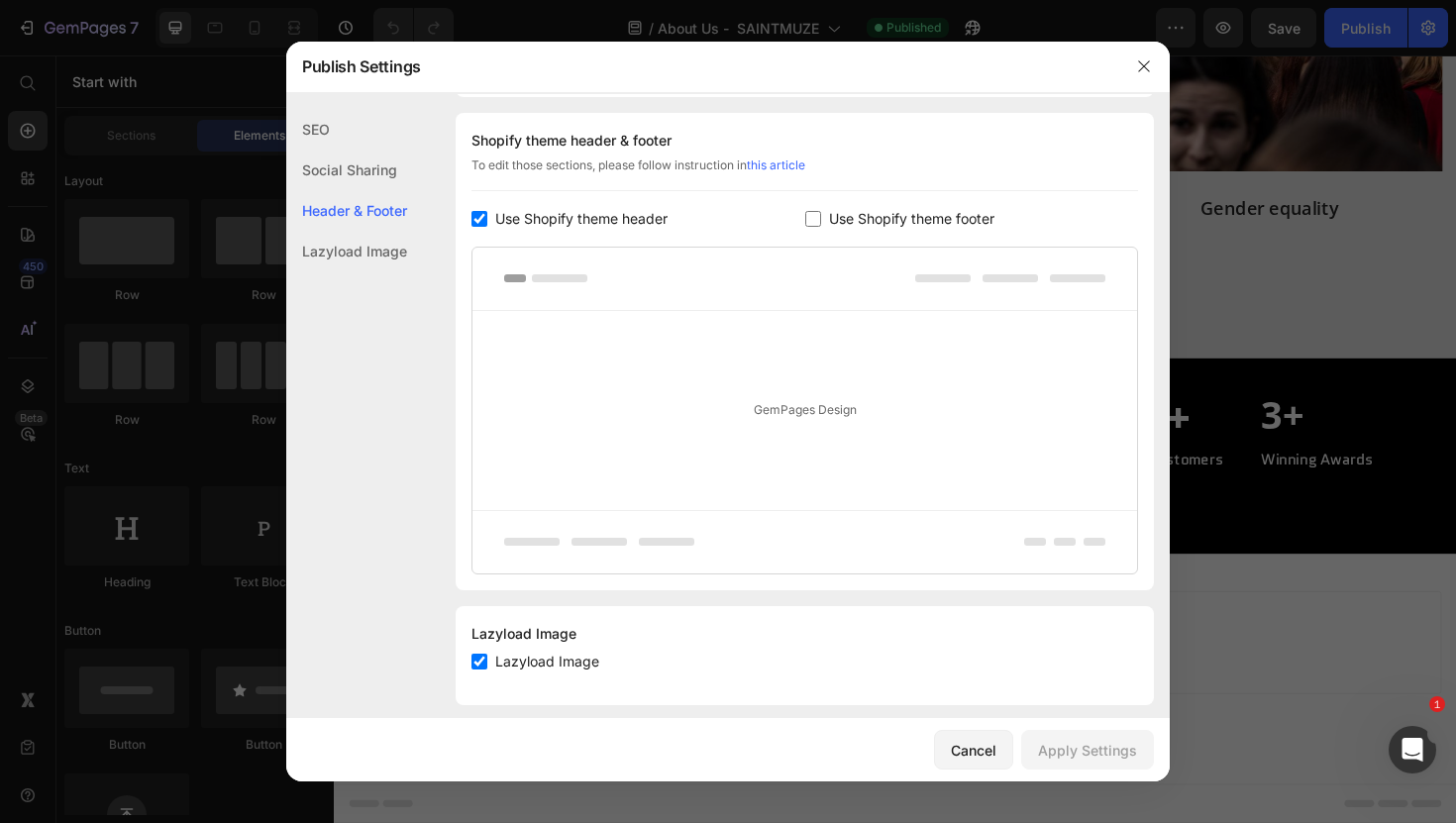 checkbox on "false" 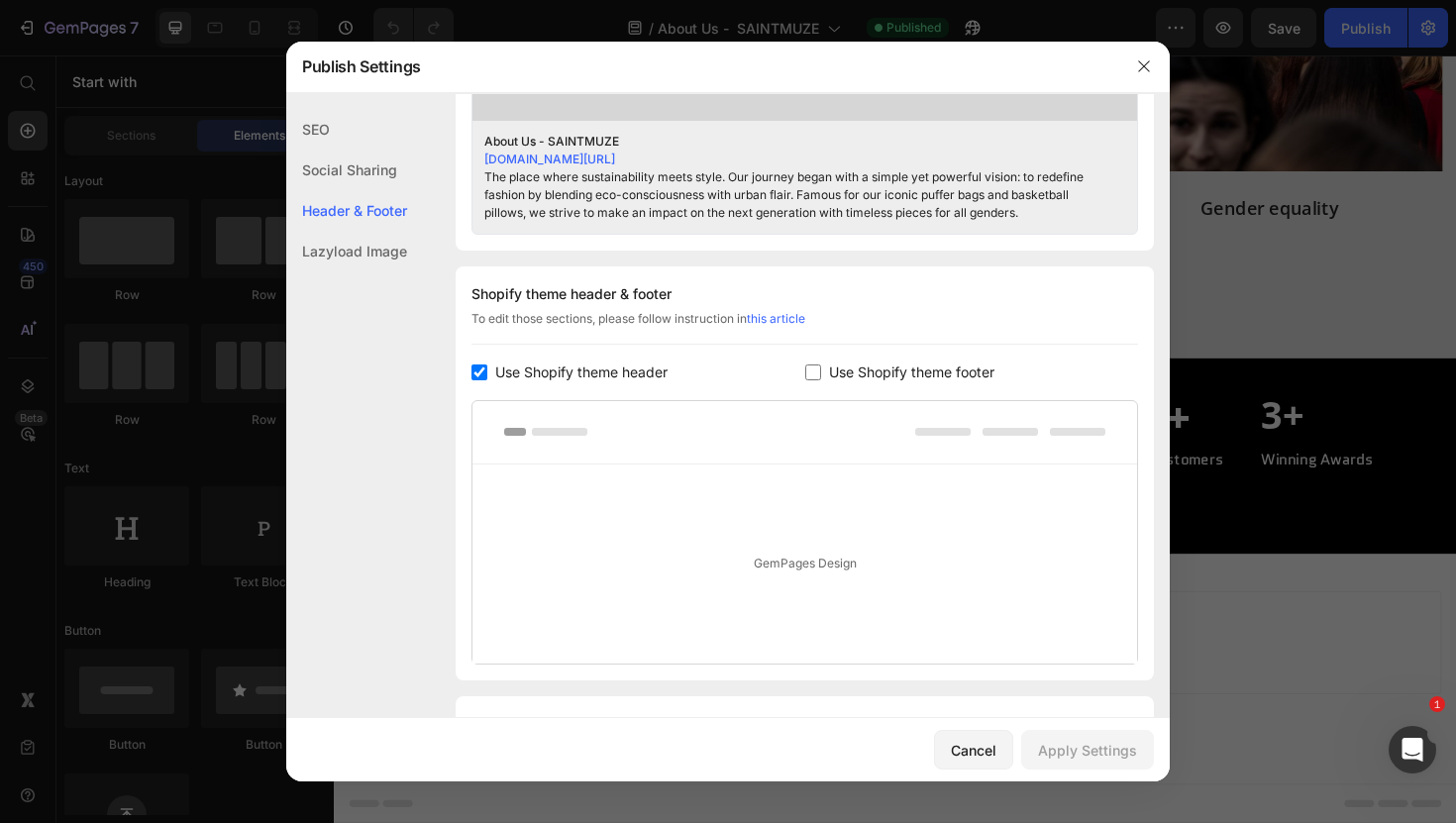 scroll, scrollTop: 724, scrollLeft: 0, axis: vertical 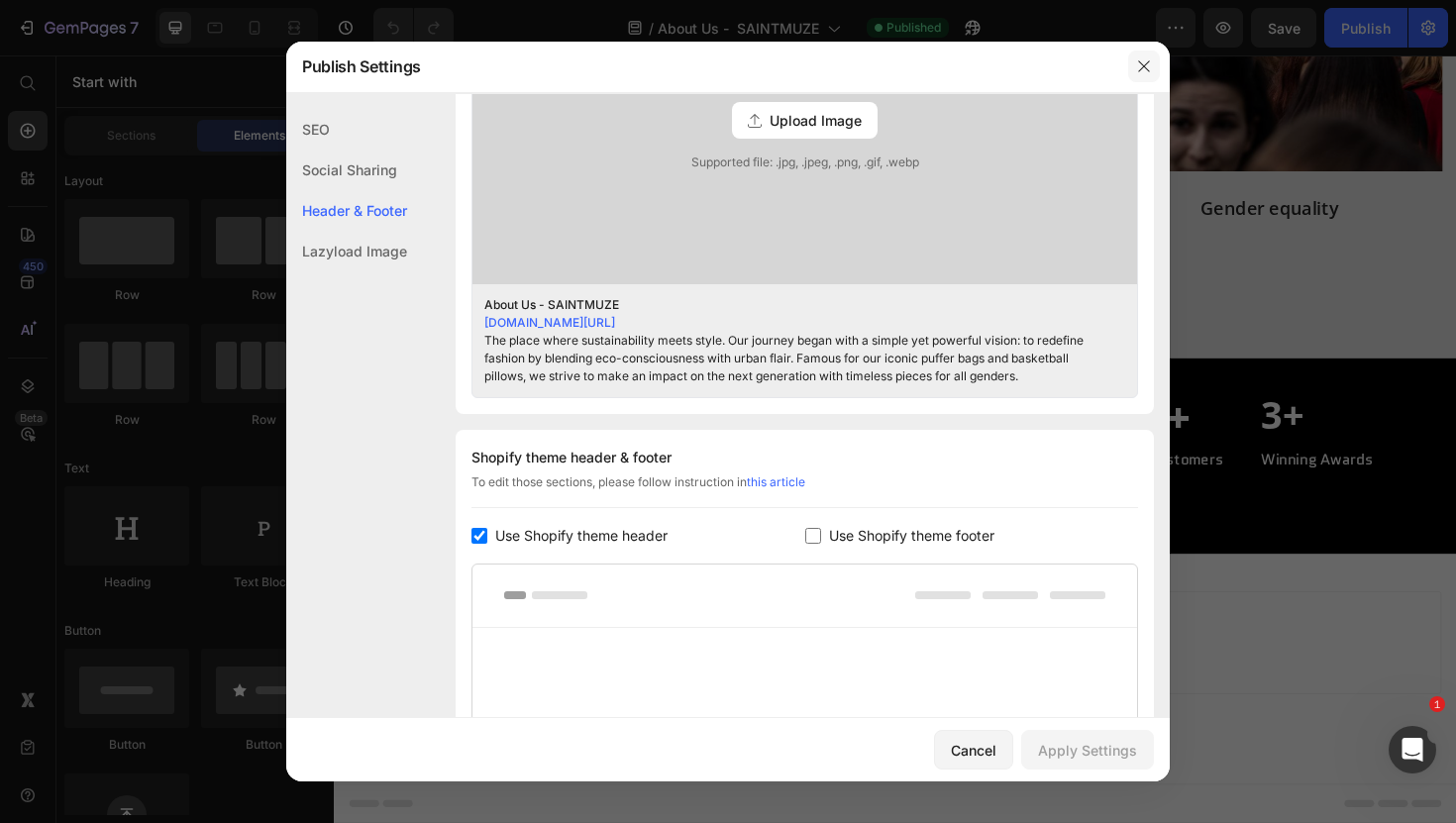 click 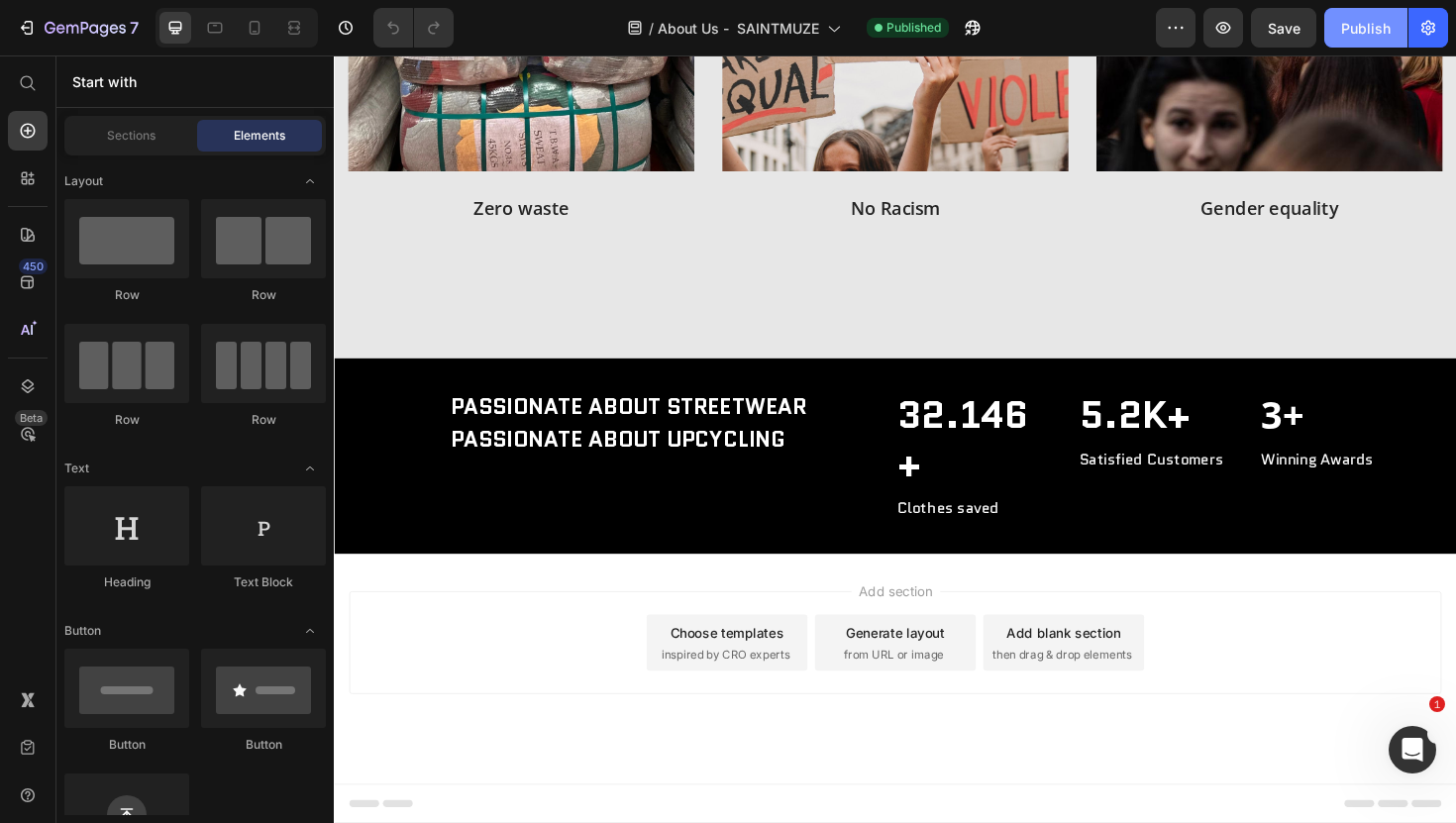 click on "Publish" at bounding box center [1366, 28] 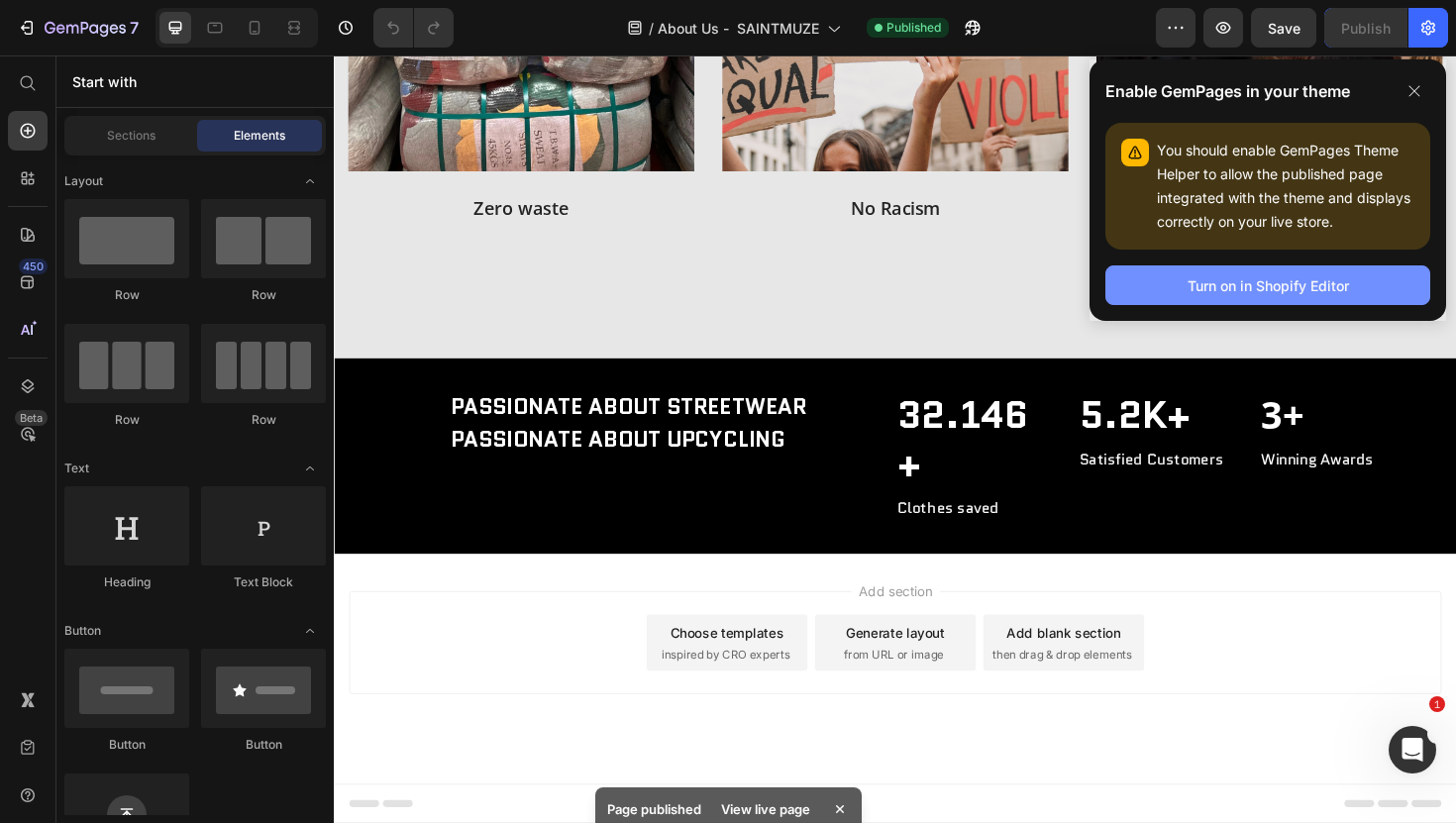 click on "Turn on in Shopify Editor" at bounding box center (1268, 285) 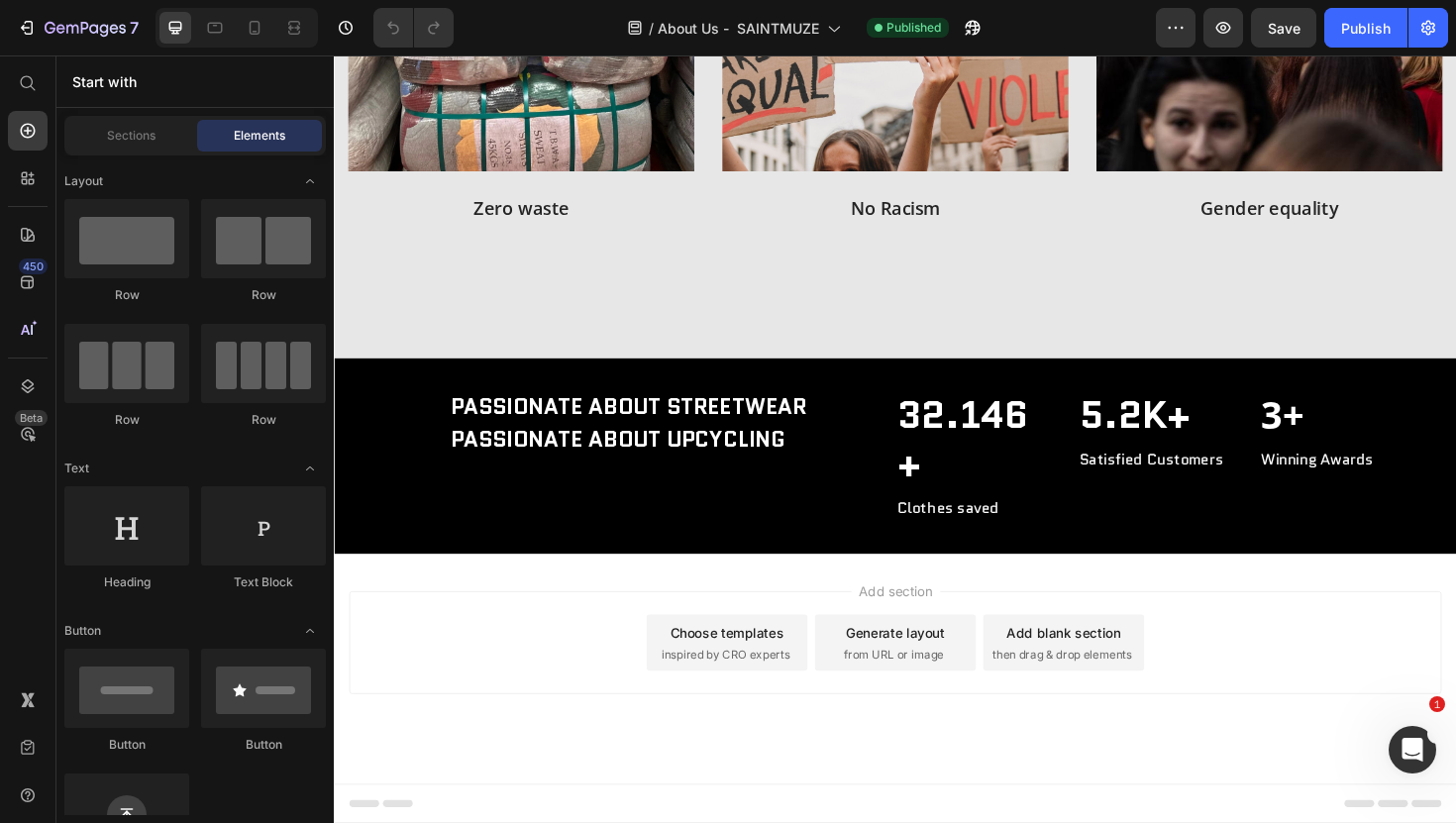 click 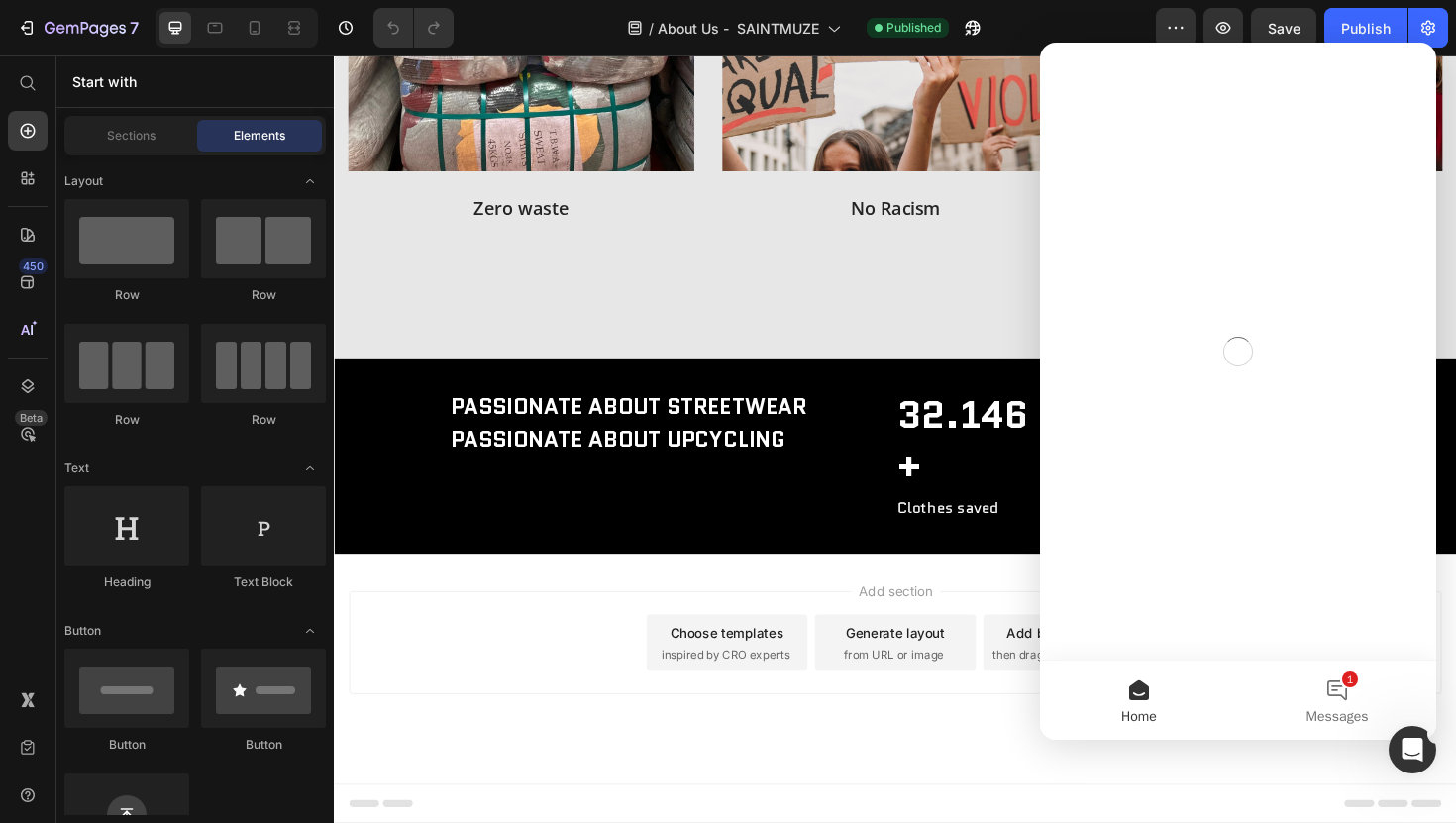 scroll, scrollTop: 0, scrollLeft: 0, axis: both 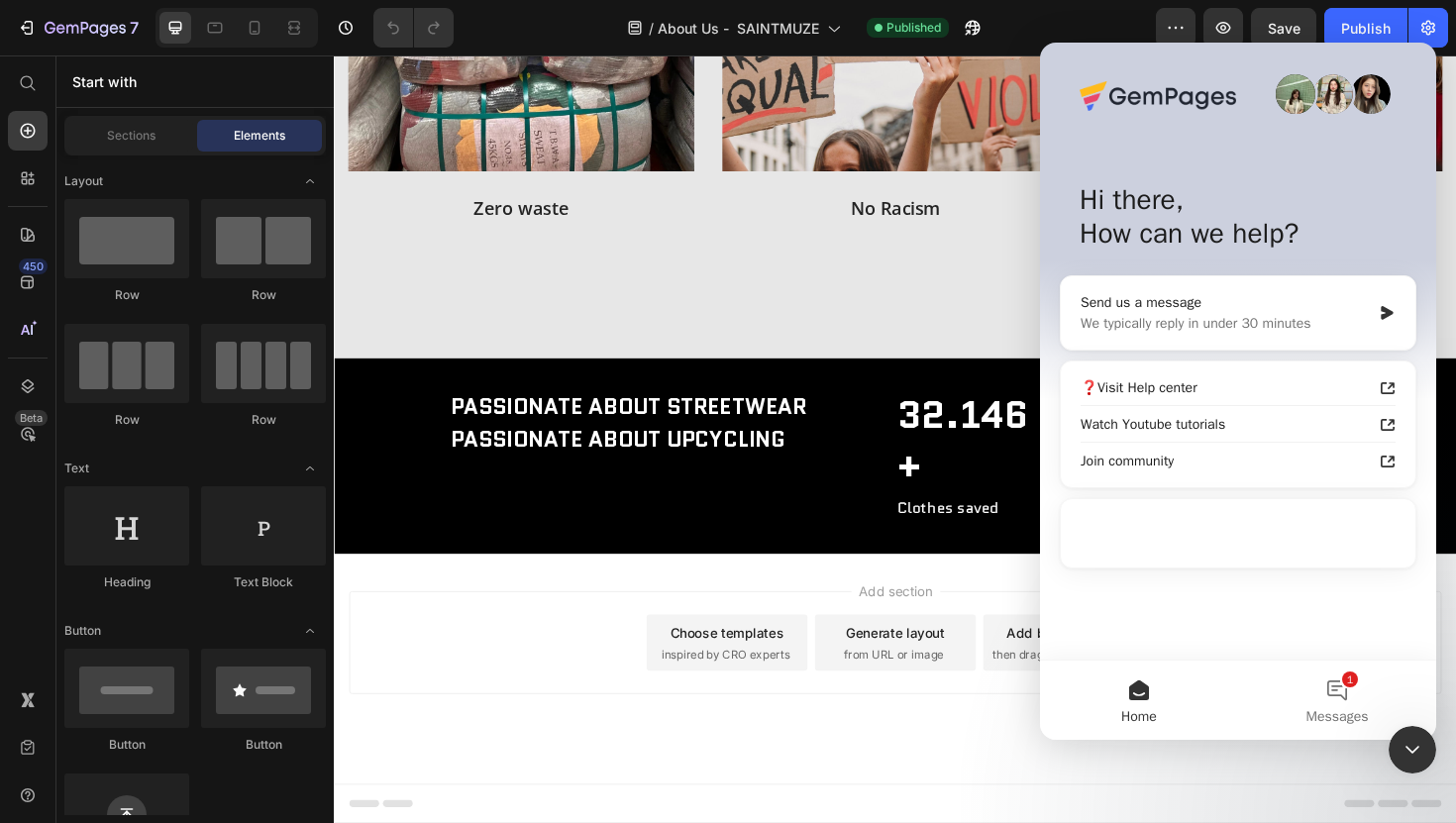 click on "Hi there, How can we help?" at bounding box center (1238, 221) 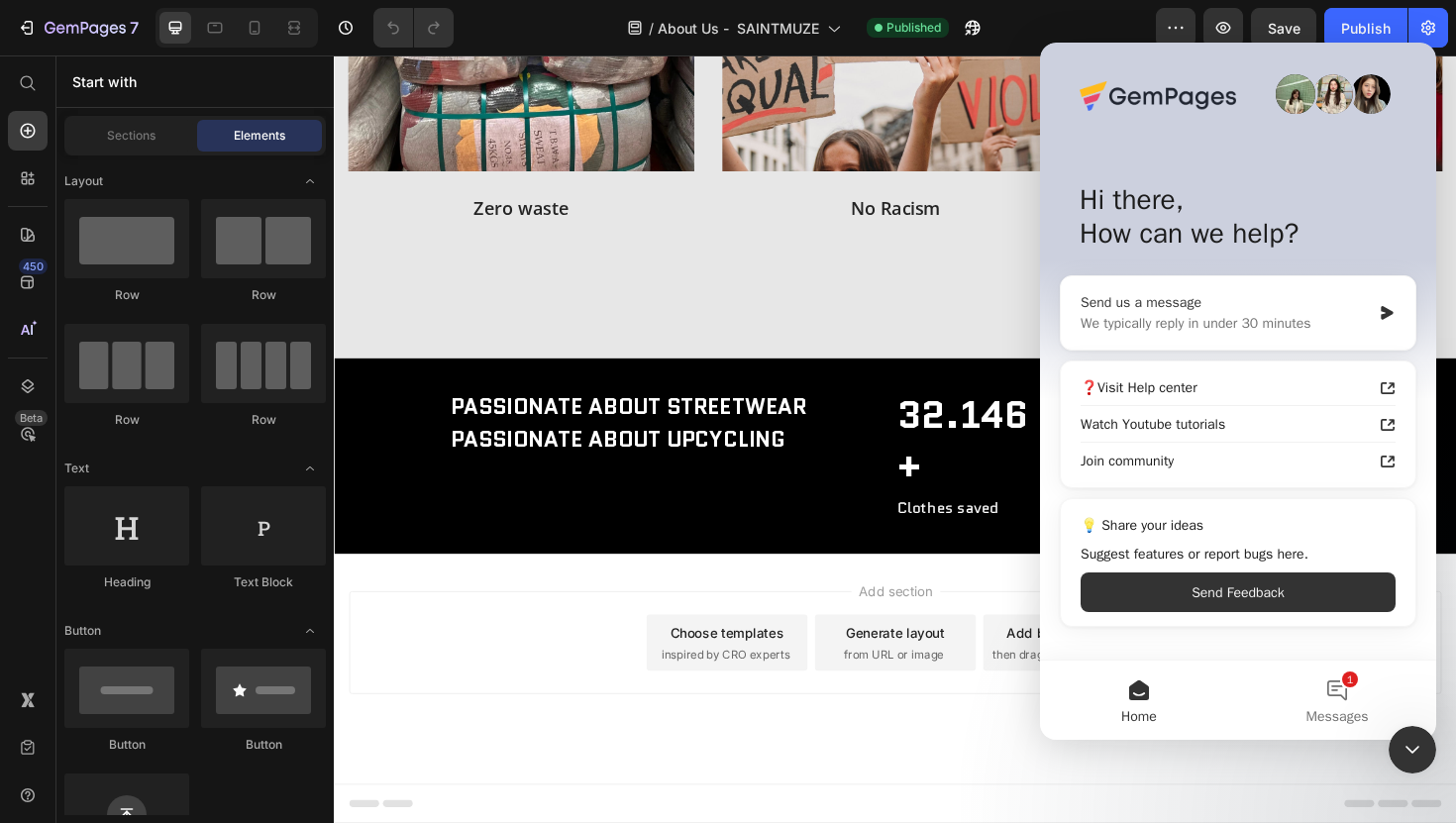 click on "Send us a message We typically reply in under 30 minutes" at bounding box center [1238, 313] 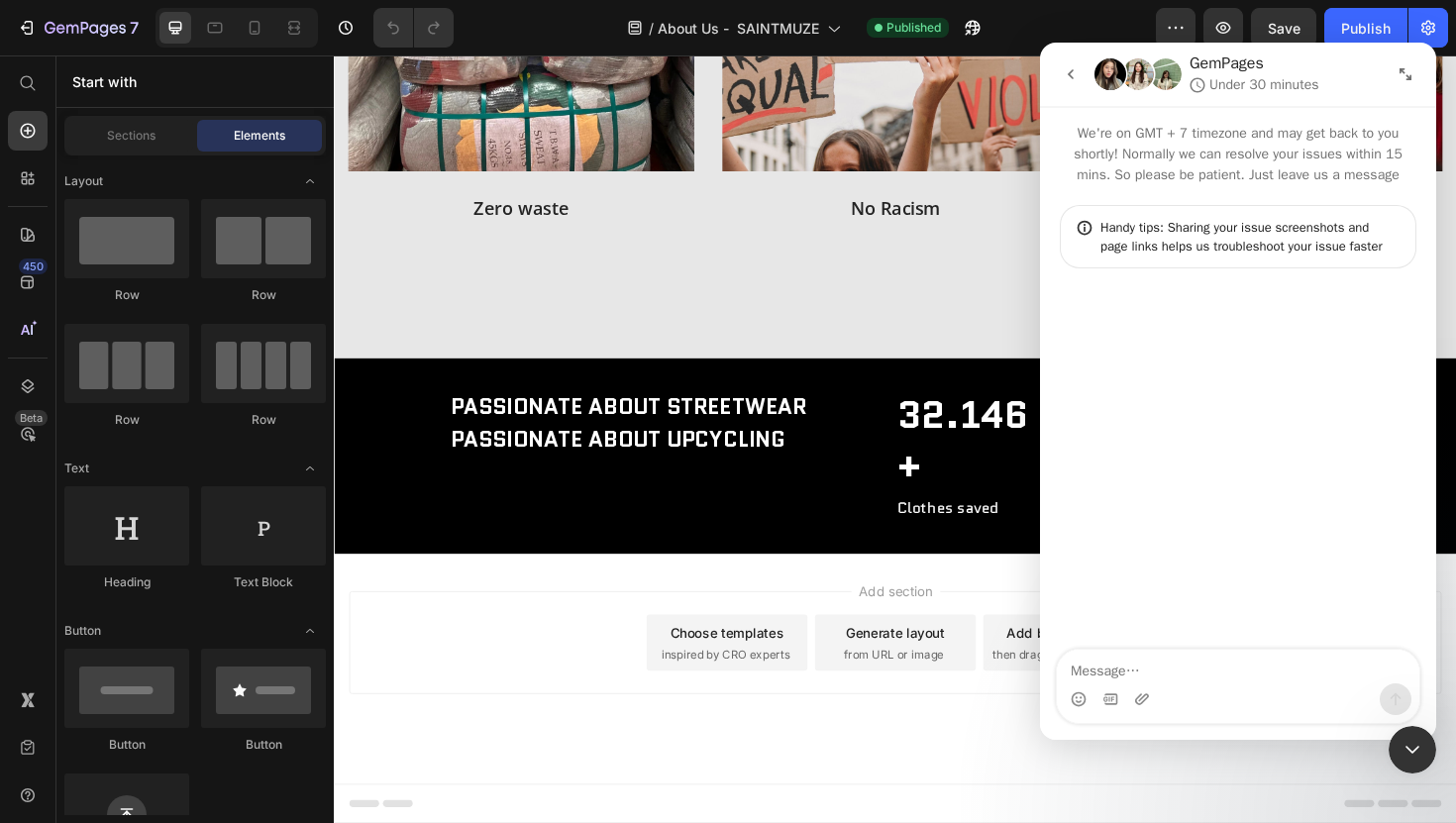 click at bounding box center (1238, 667) 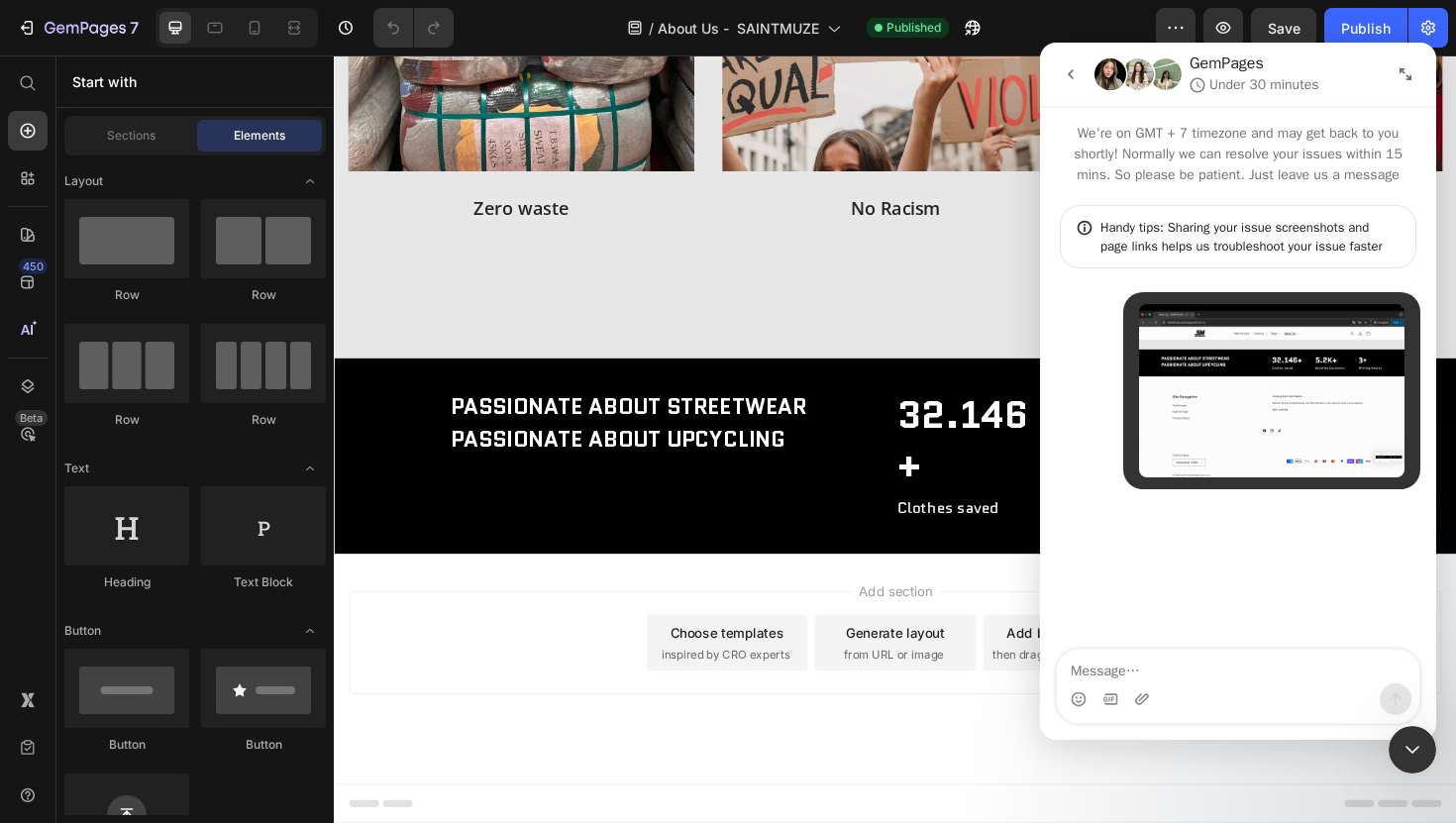 click at bounding box center (1238, 667) 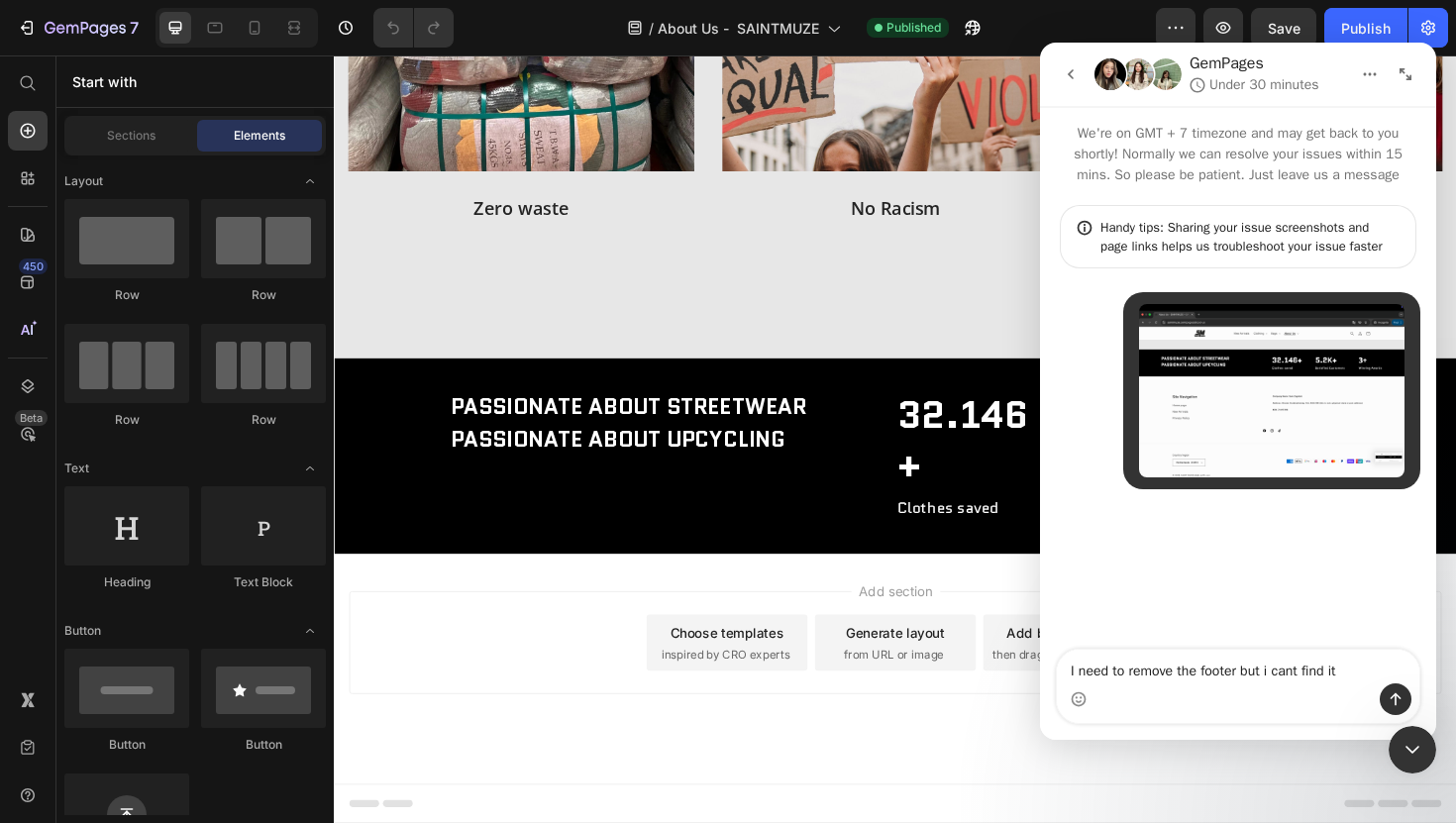 type on "I need to remove the footer but i cant find it!" 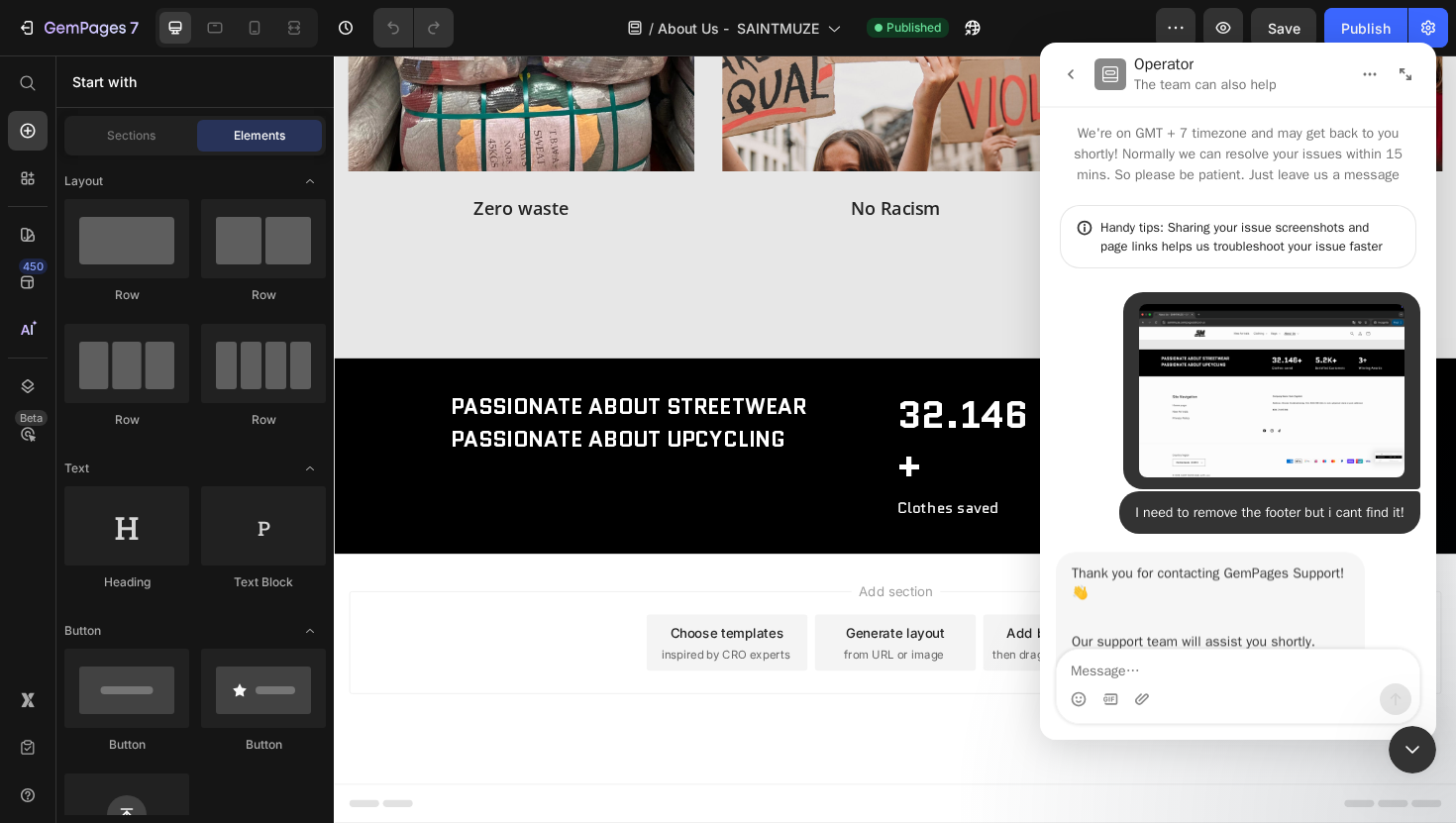 scroll, scrollTop: 126, scrollLeft: 0, axis: vertical 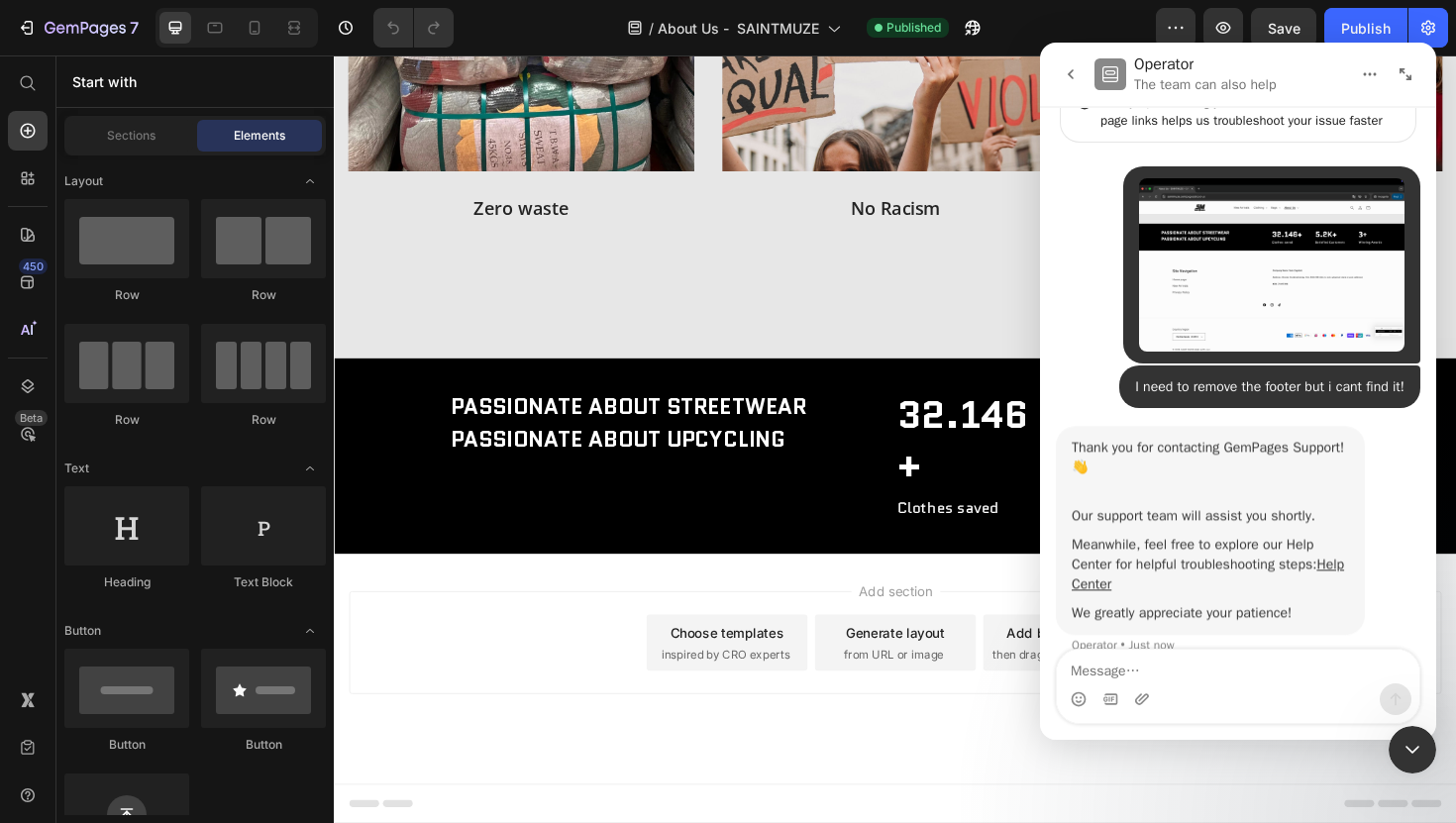 type 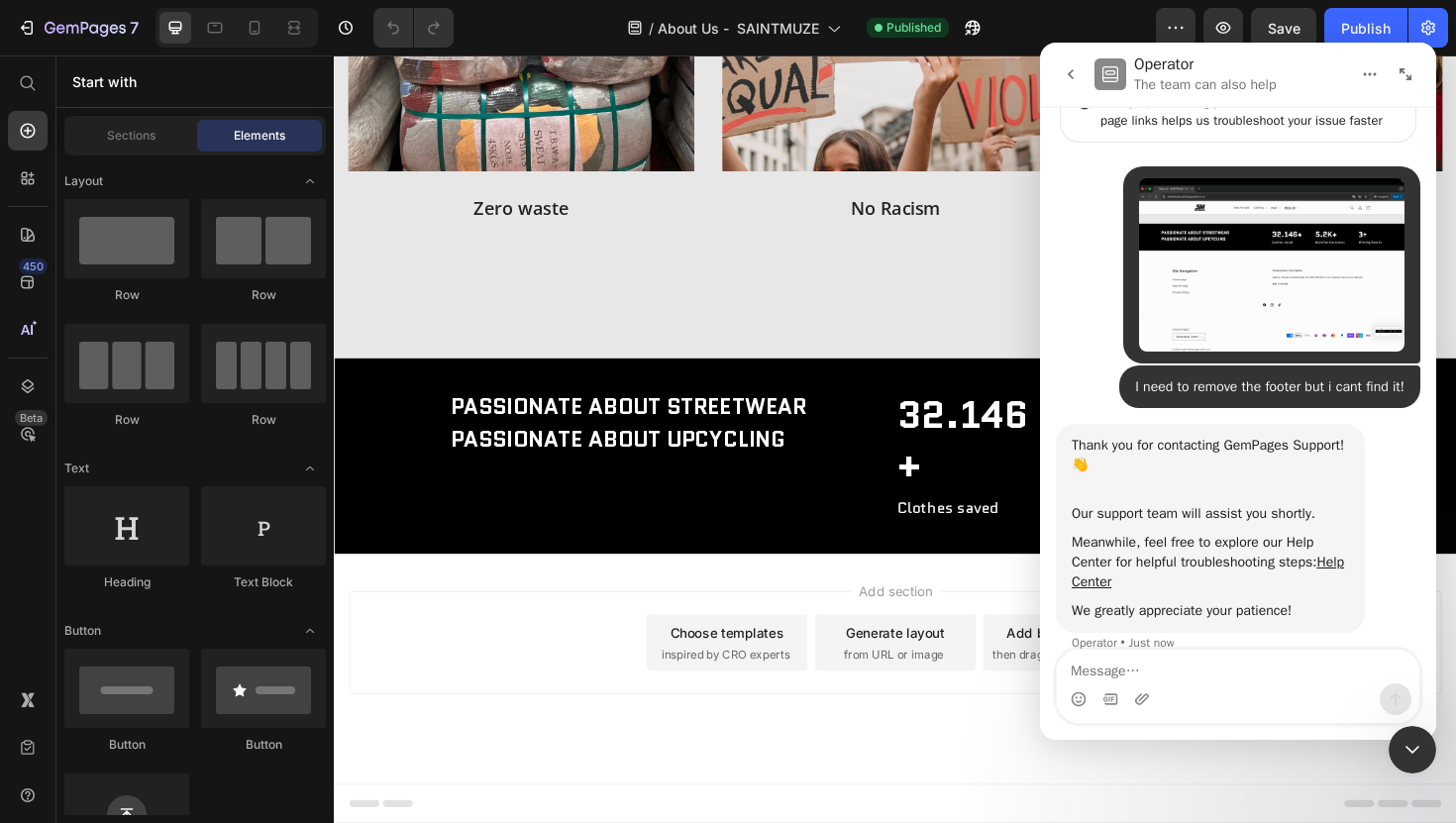 click 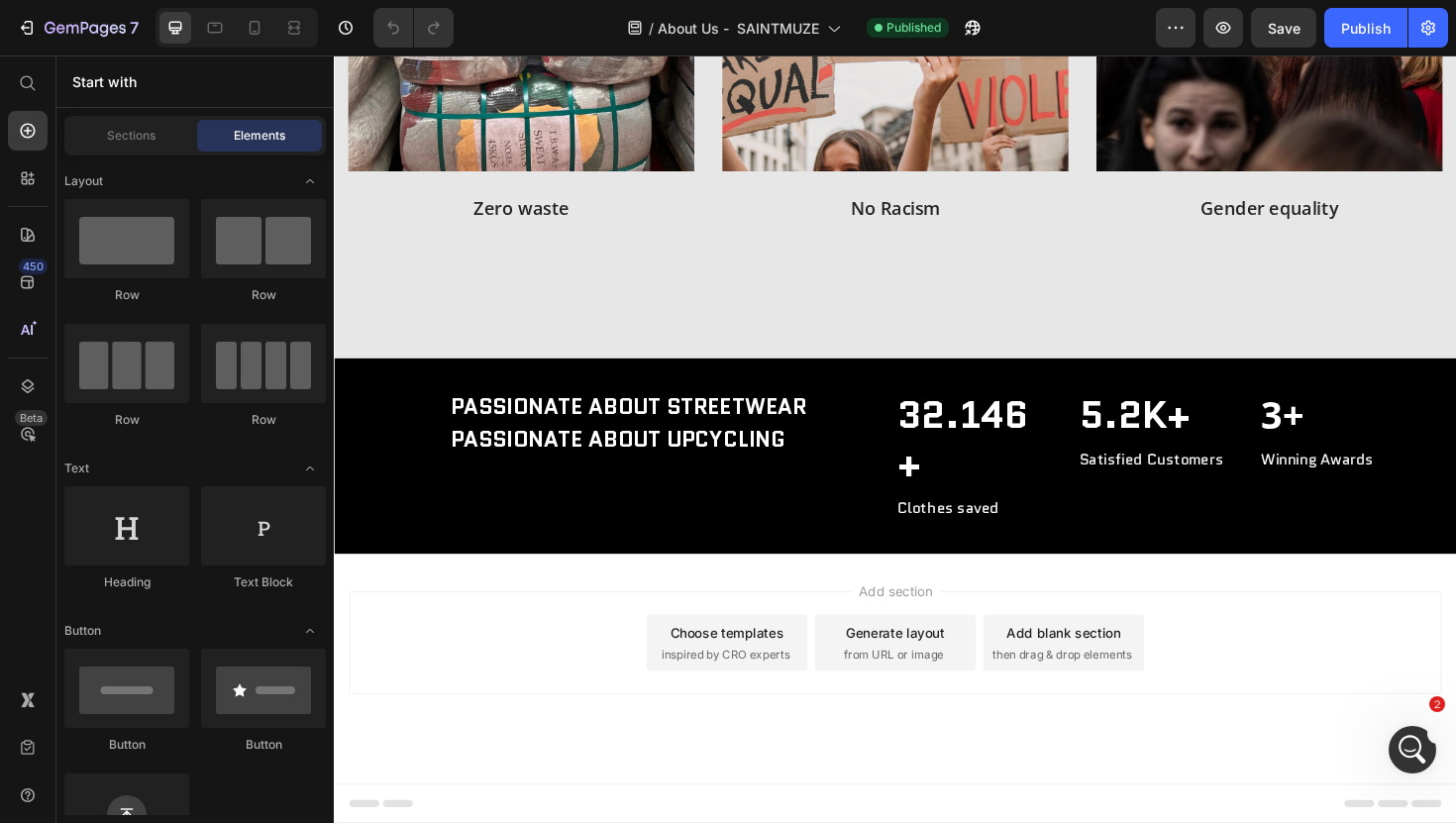 scroll, scrollTop: 0, scrollLeft: 0, axis: both 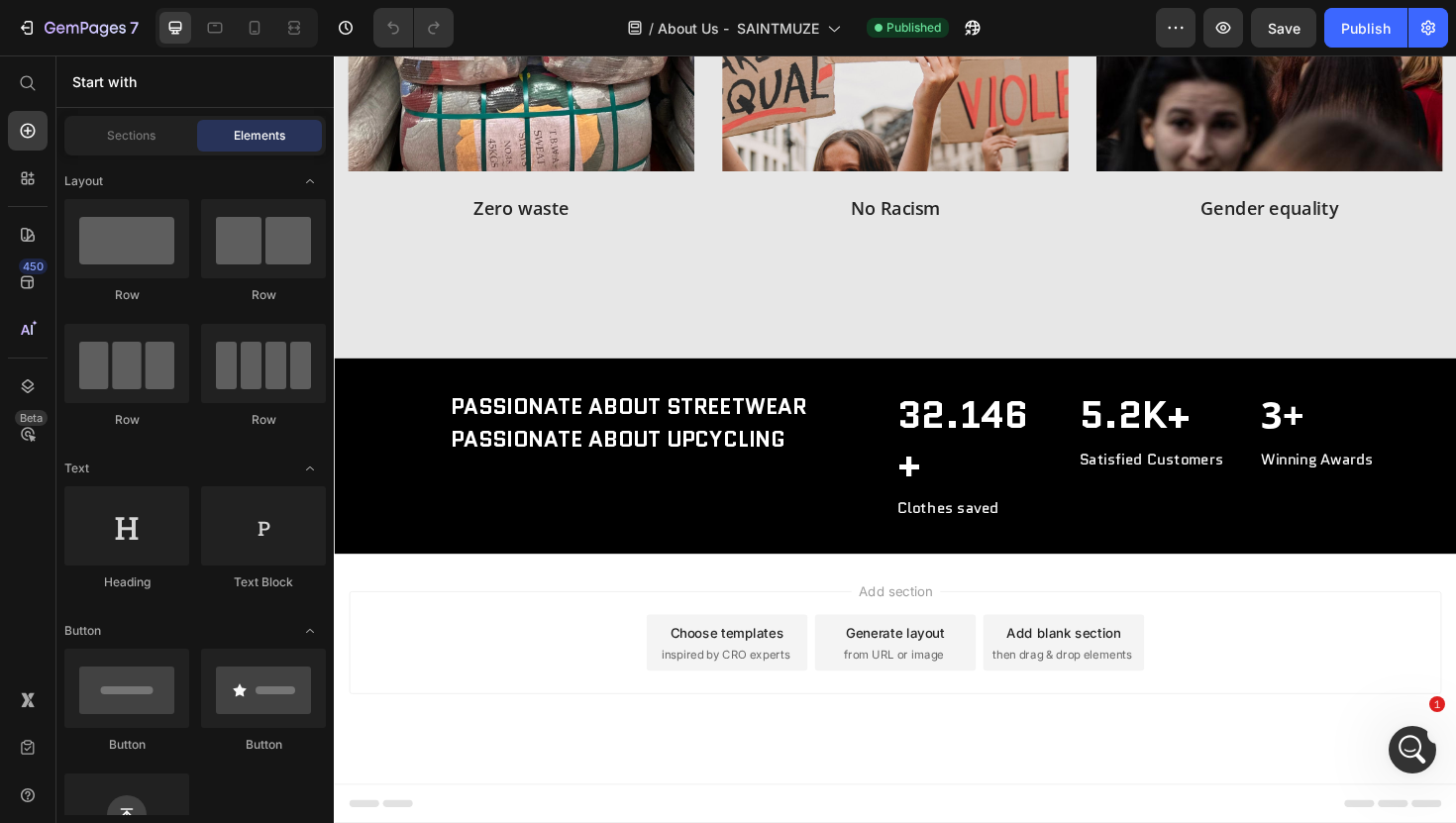 click at bounding box center (1412, 750) 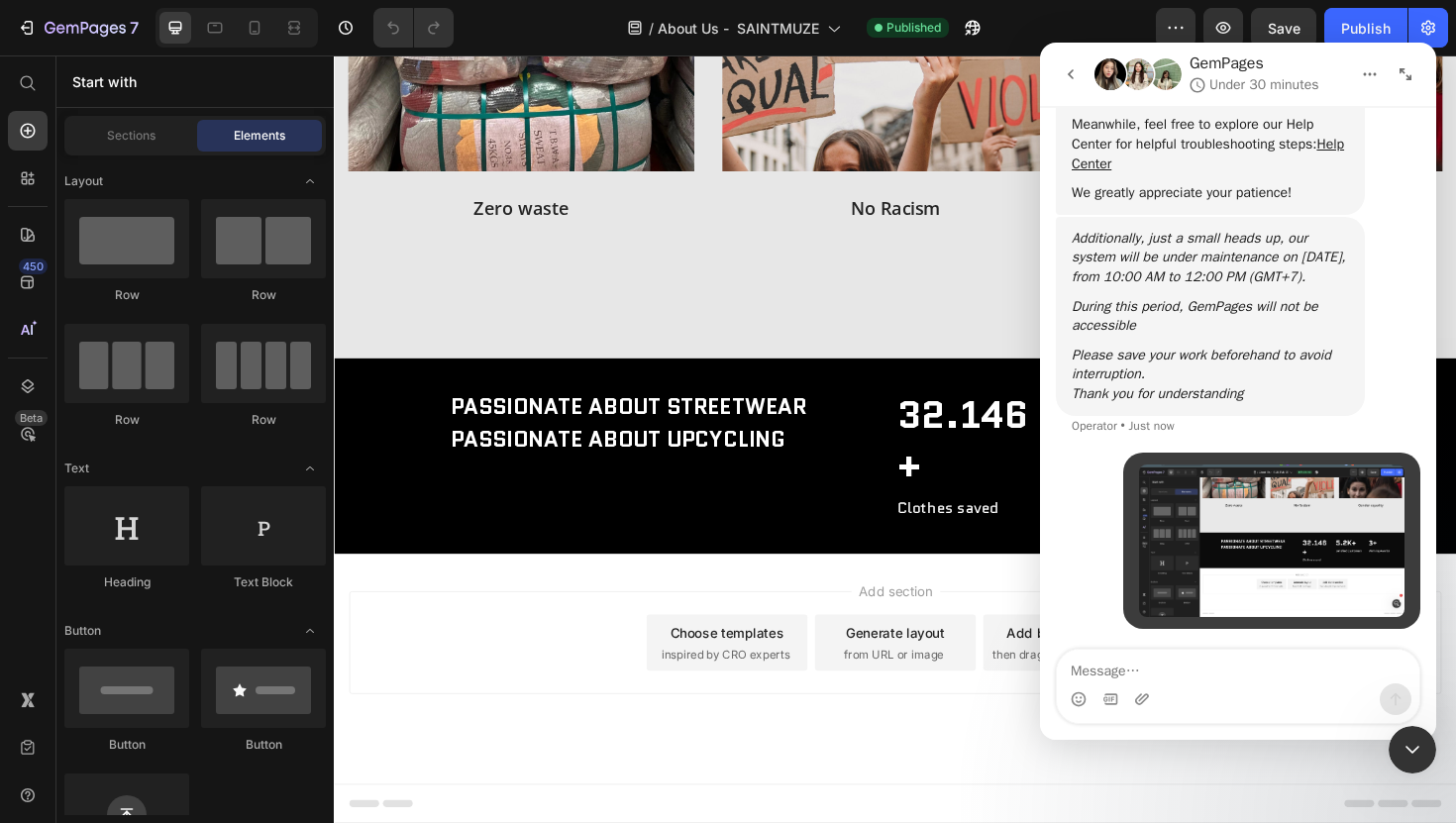 scroll, scrollTop: 582, scrollLeft: 0, axis: vertical 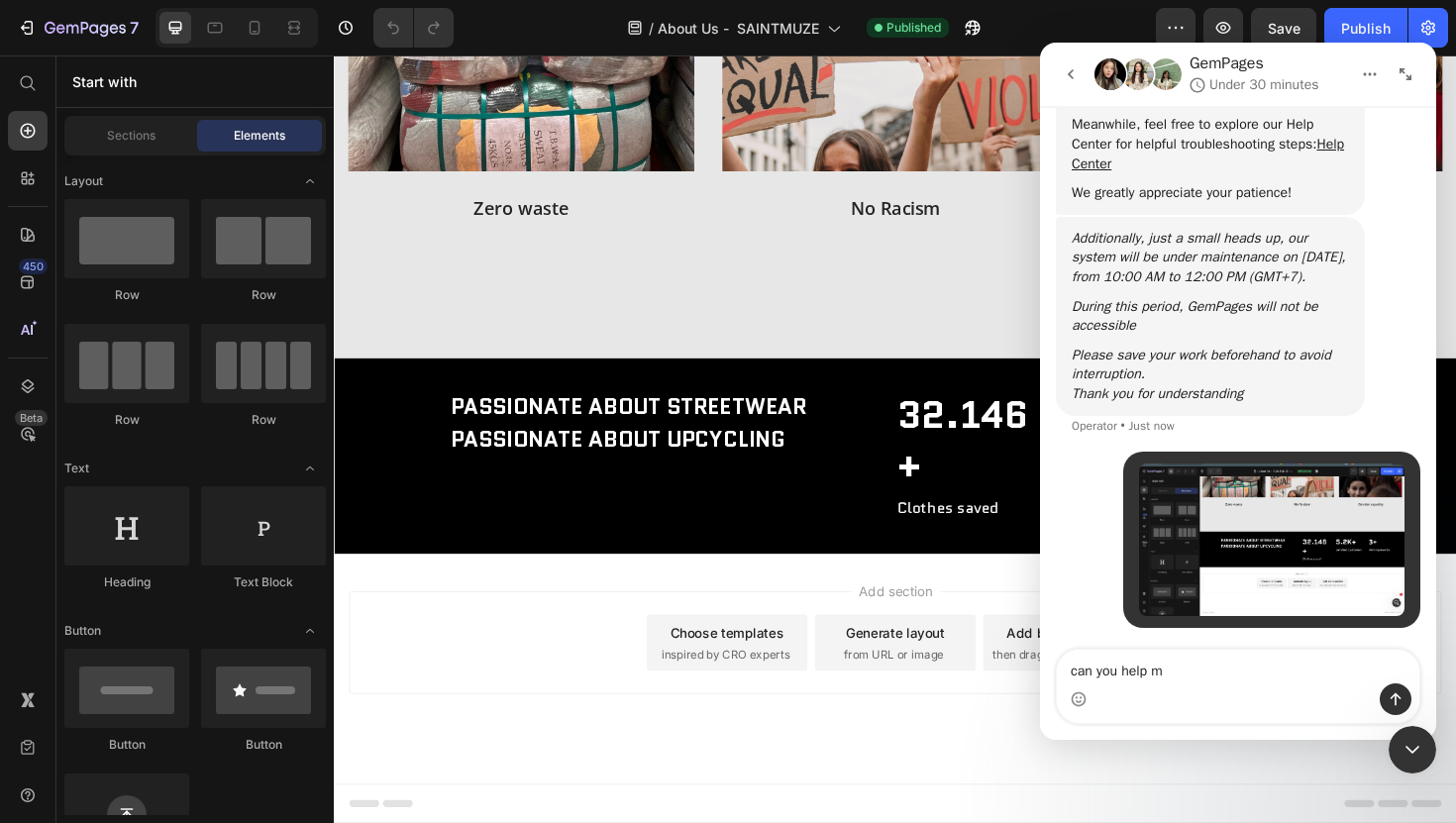 type on "can you help me" 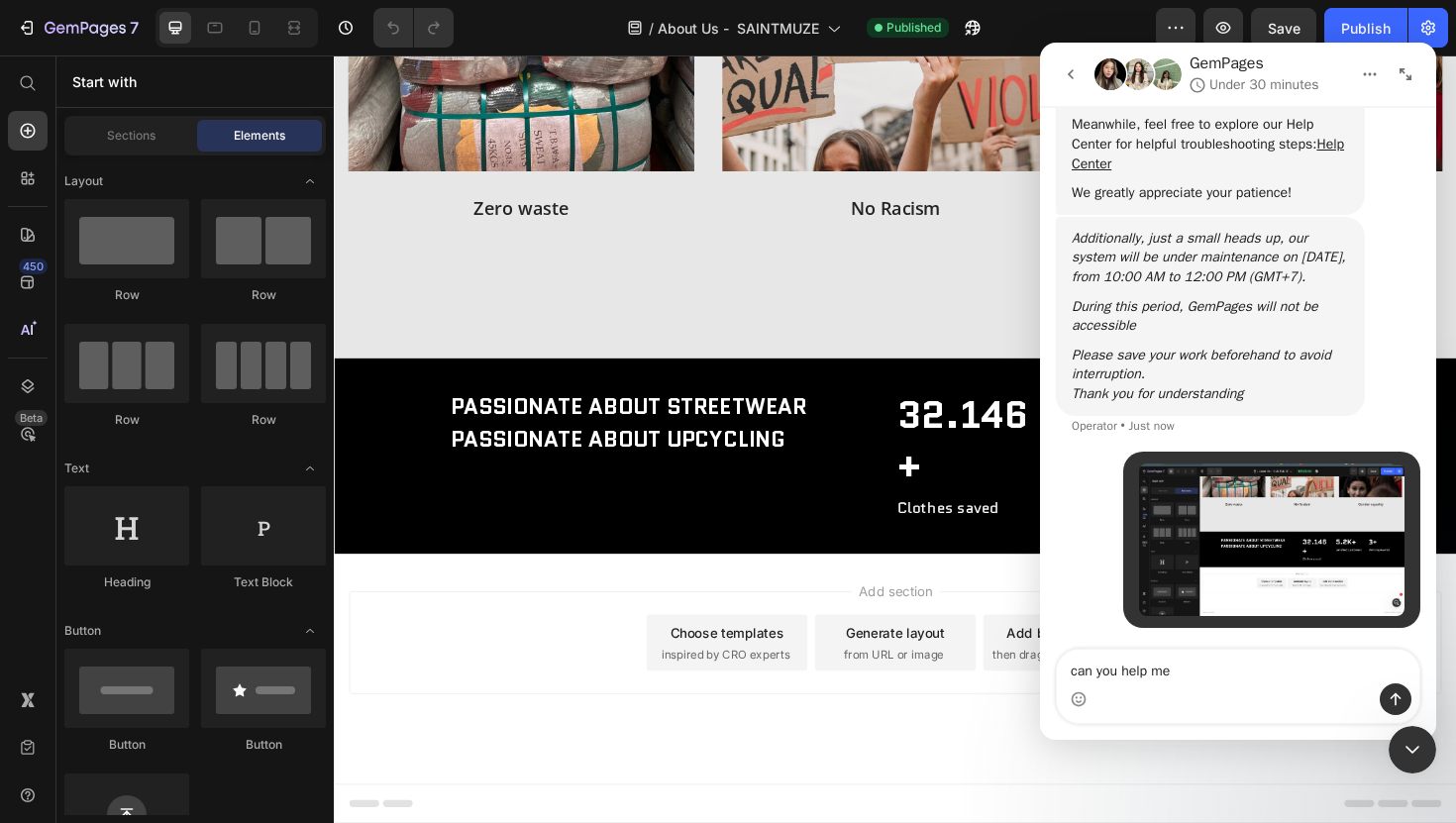 type 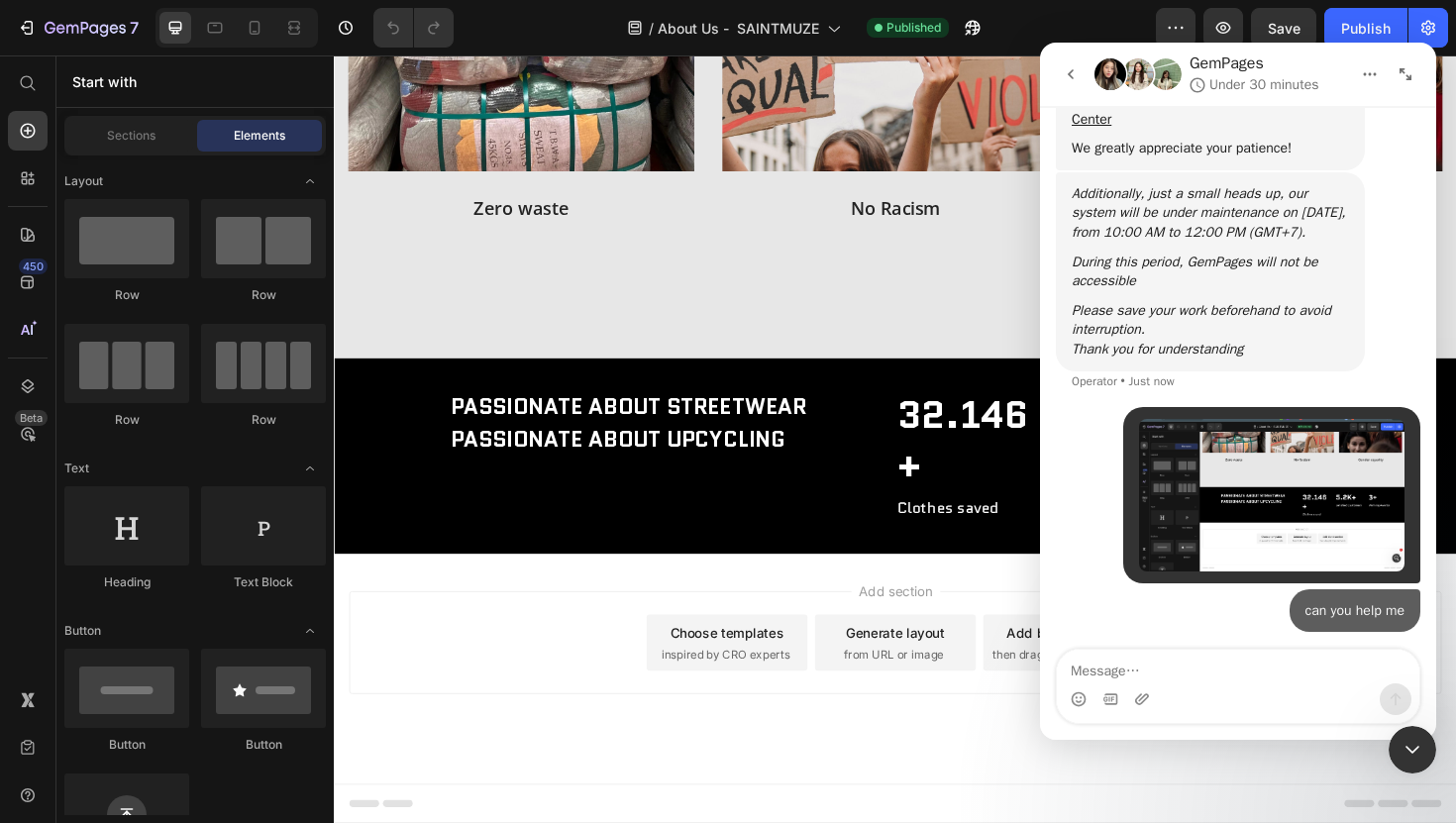 scroll, scrollTop: 627, scrollLeft: 0, axis: vertical 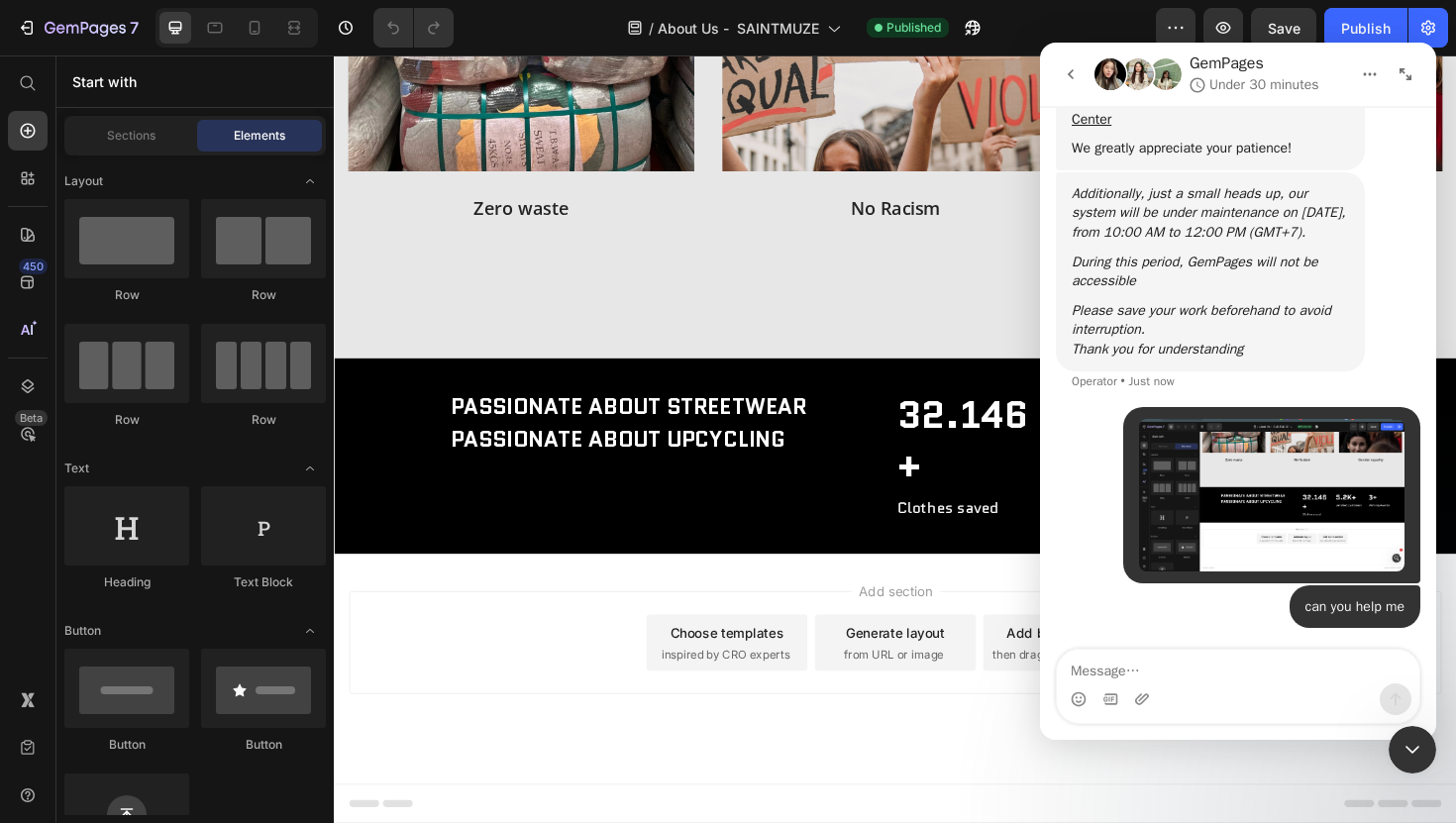 click 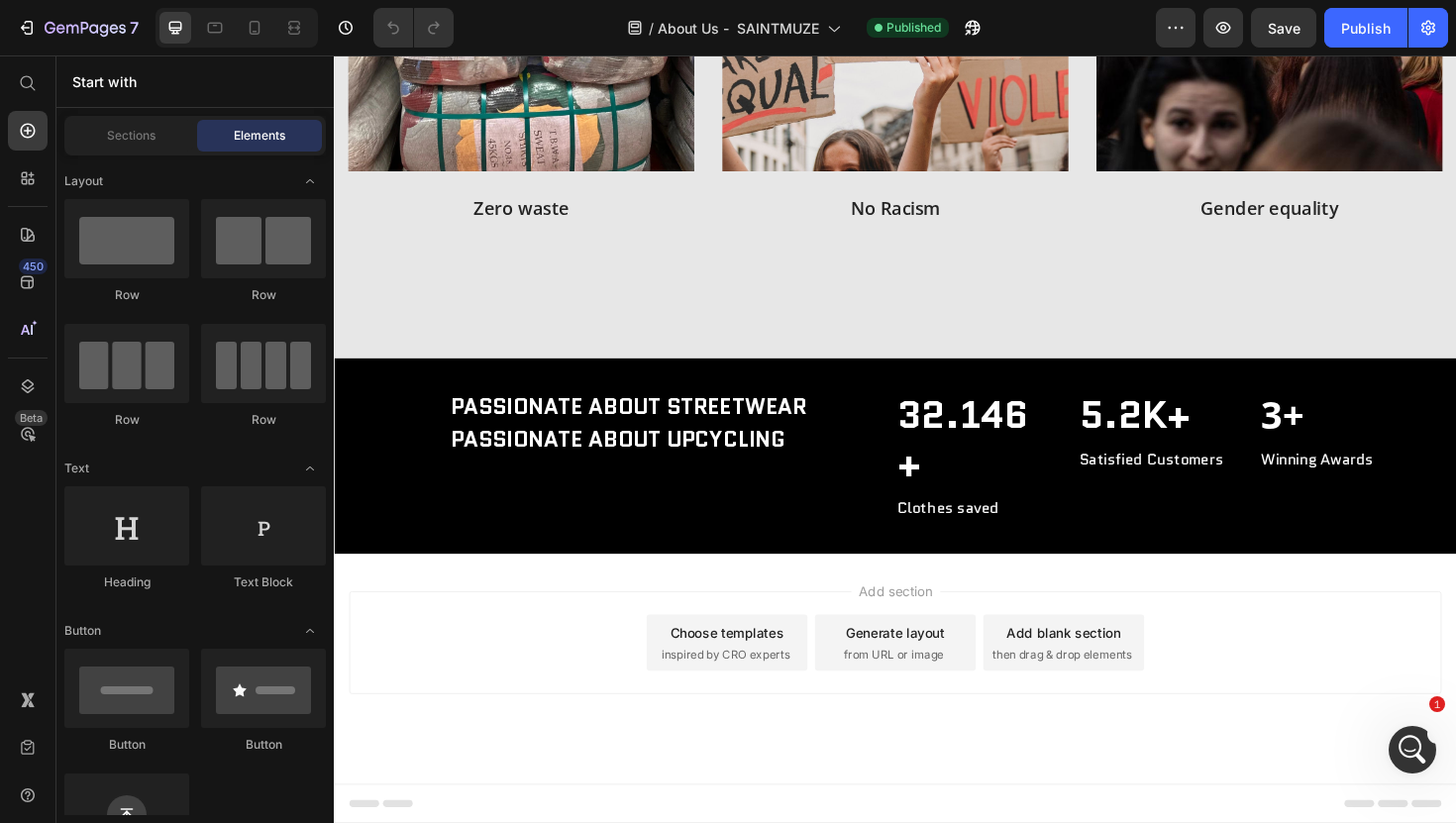 click 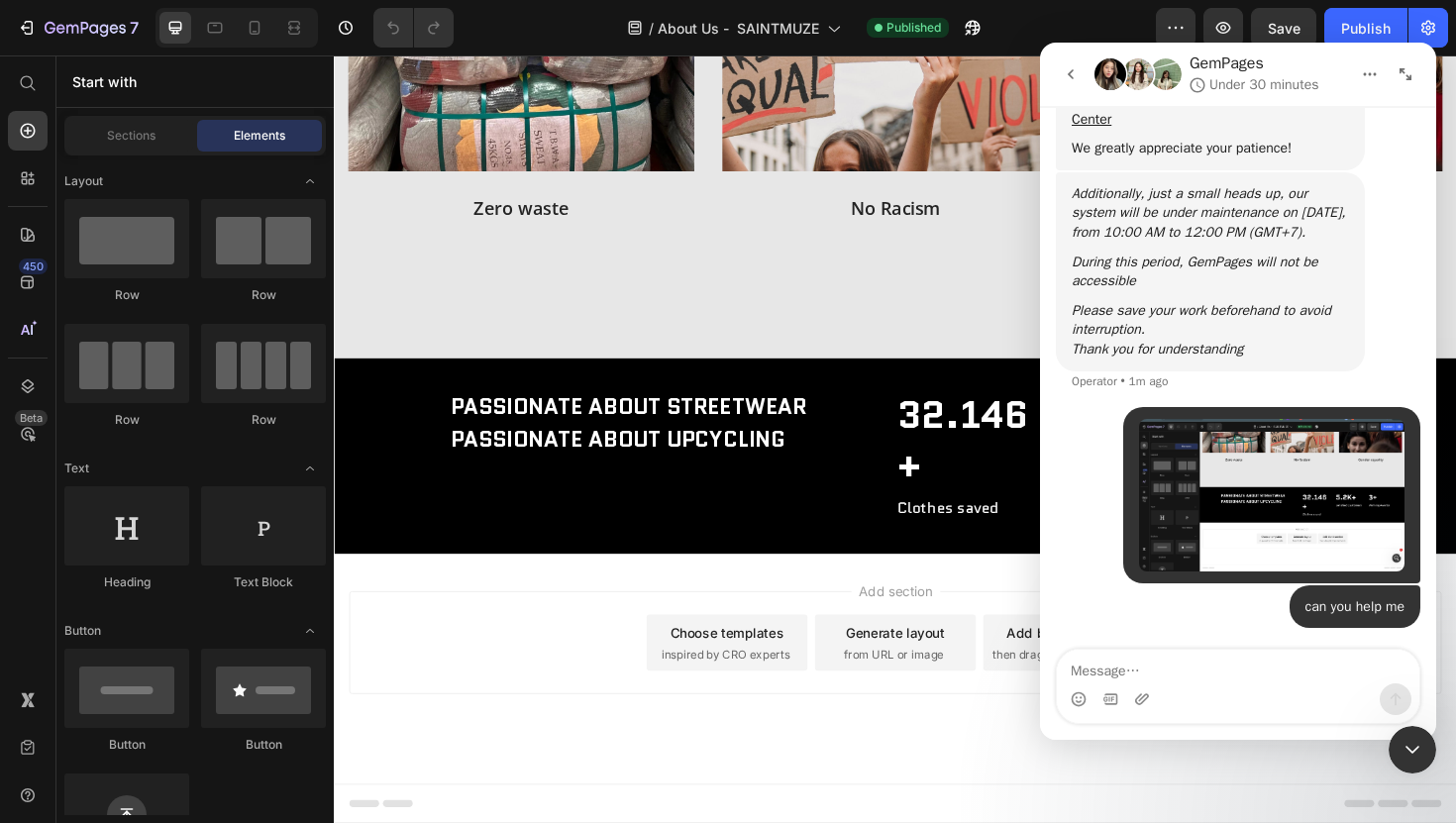 scroll, scrollTop: 627, scrollLeft: 0, axis: vertical 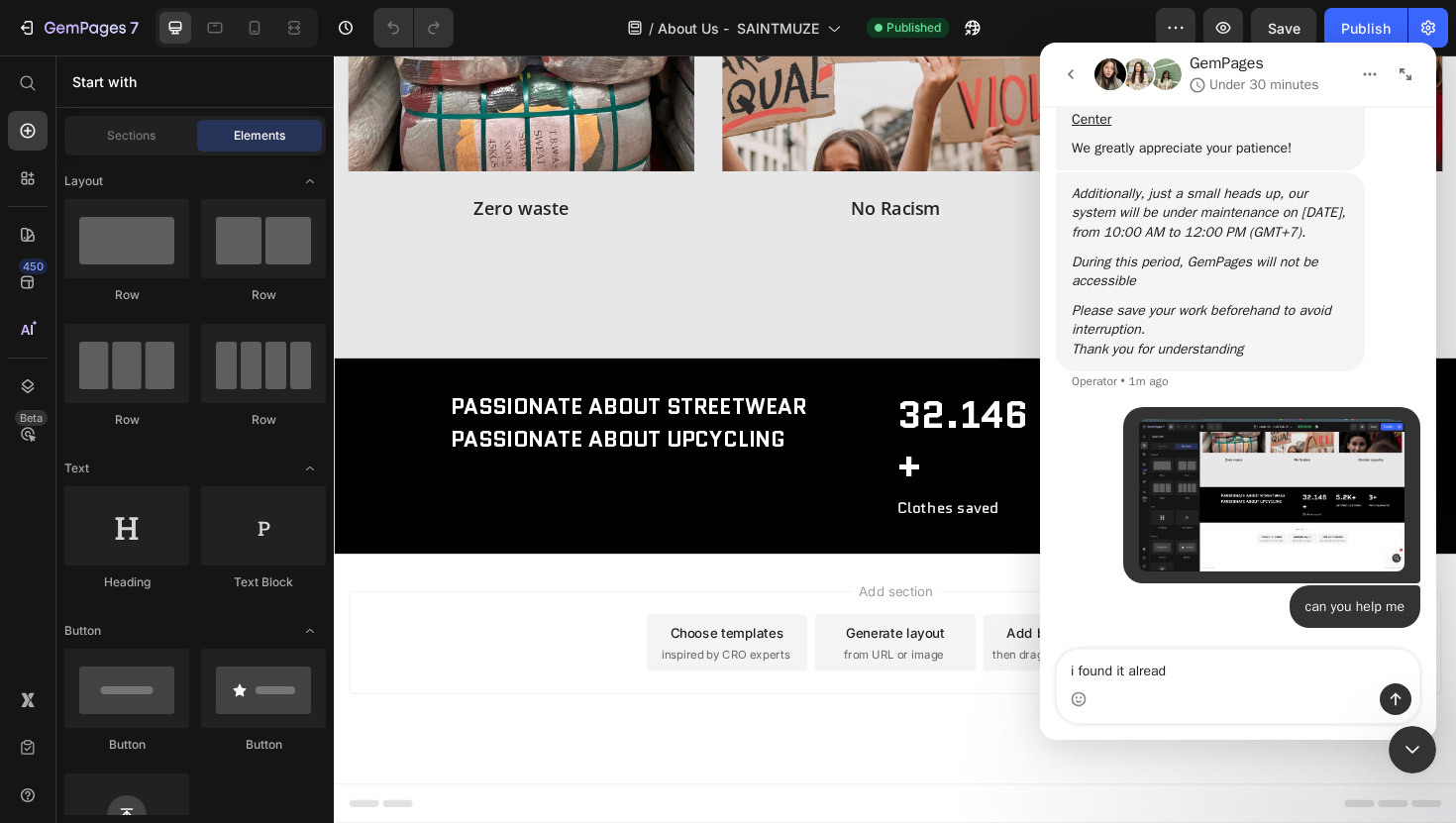 type on "i found it already" 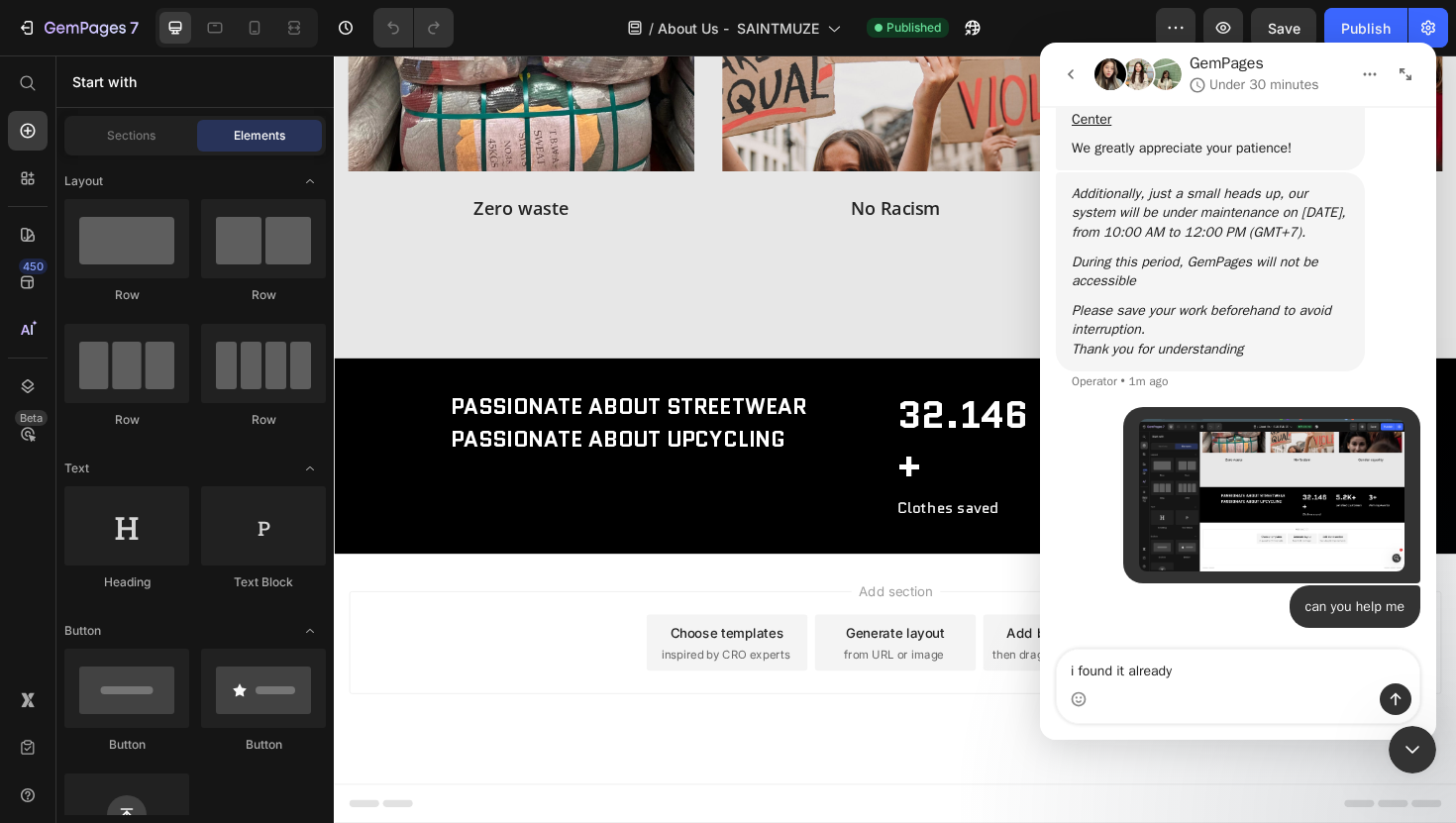 type 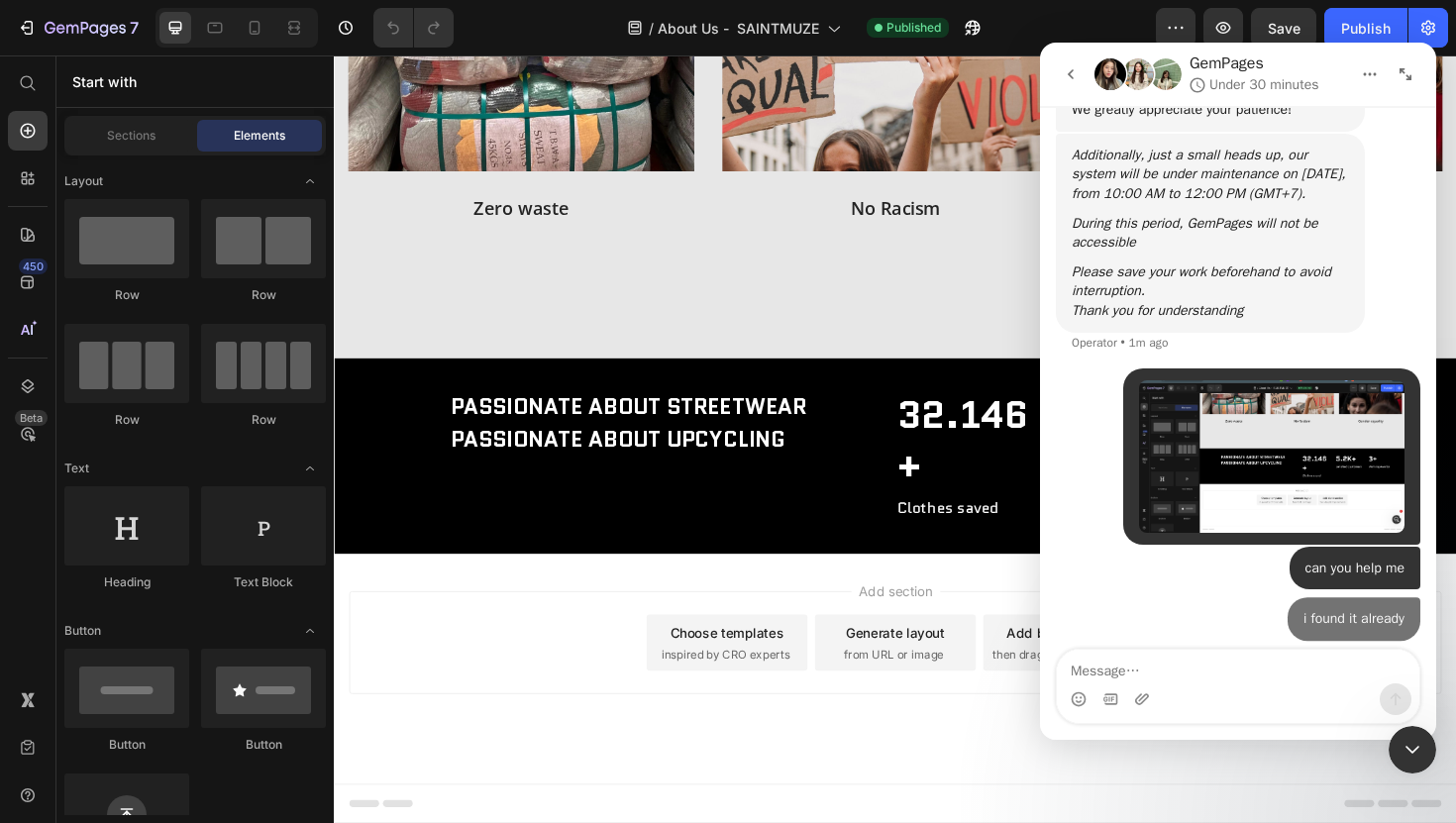 scroll, scrollTop: 672, scrollLeft: 0, axis: vertical 